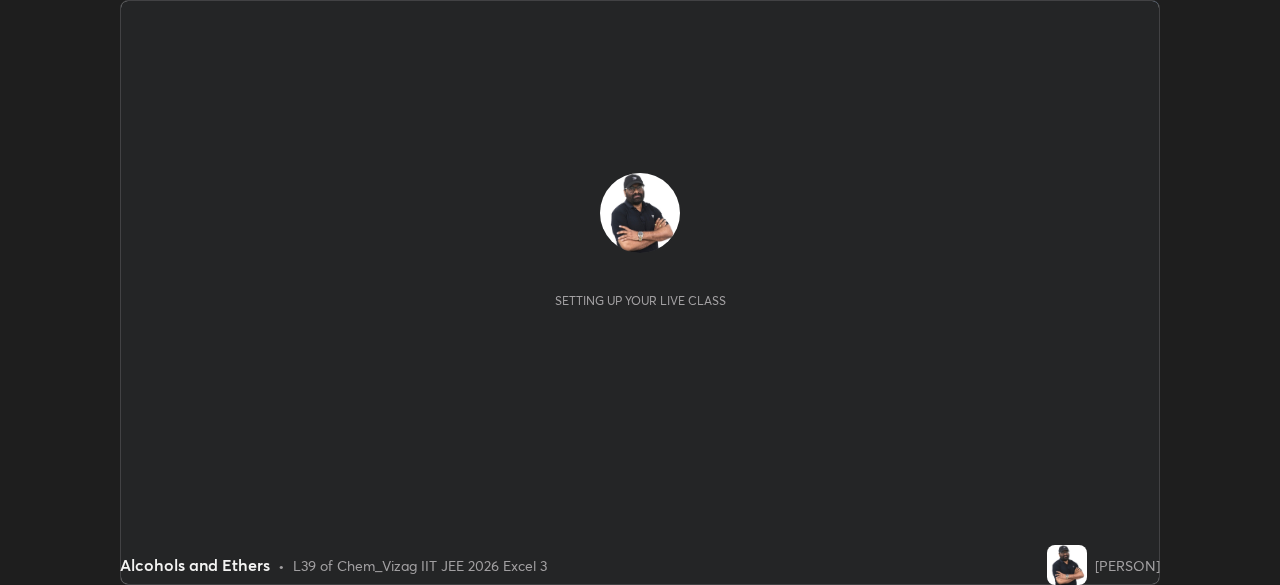 scroll, scrollTop: 0, scrollLeft: 0, axis: both 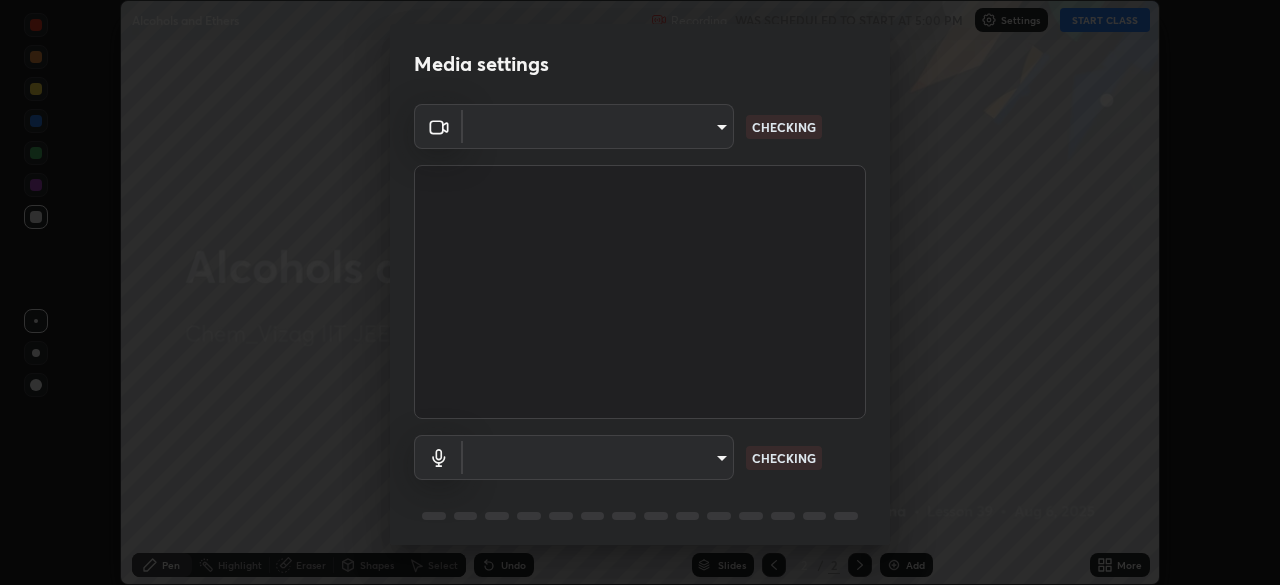 type on "16a3ea641df93e9f5ebf54f9e04601d458bfbe5b1de0b77a33e5a410cb71acb5" 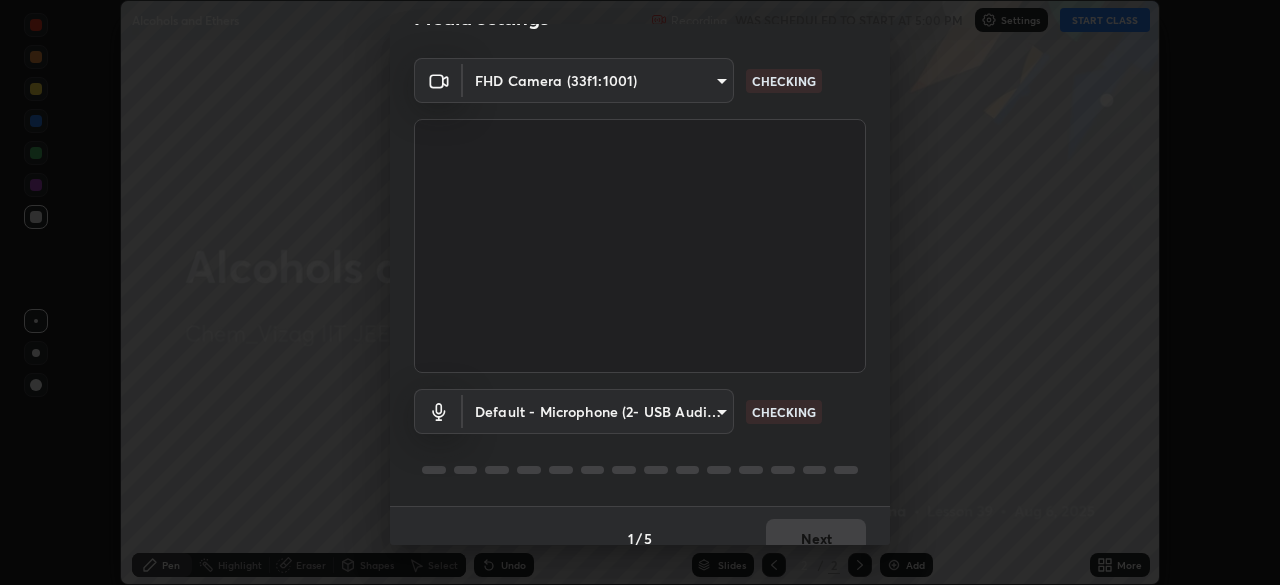 scroll, scrollTop: 71, scrollLeft: 0, axis: vertical 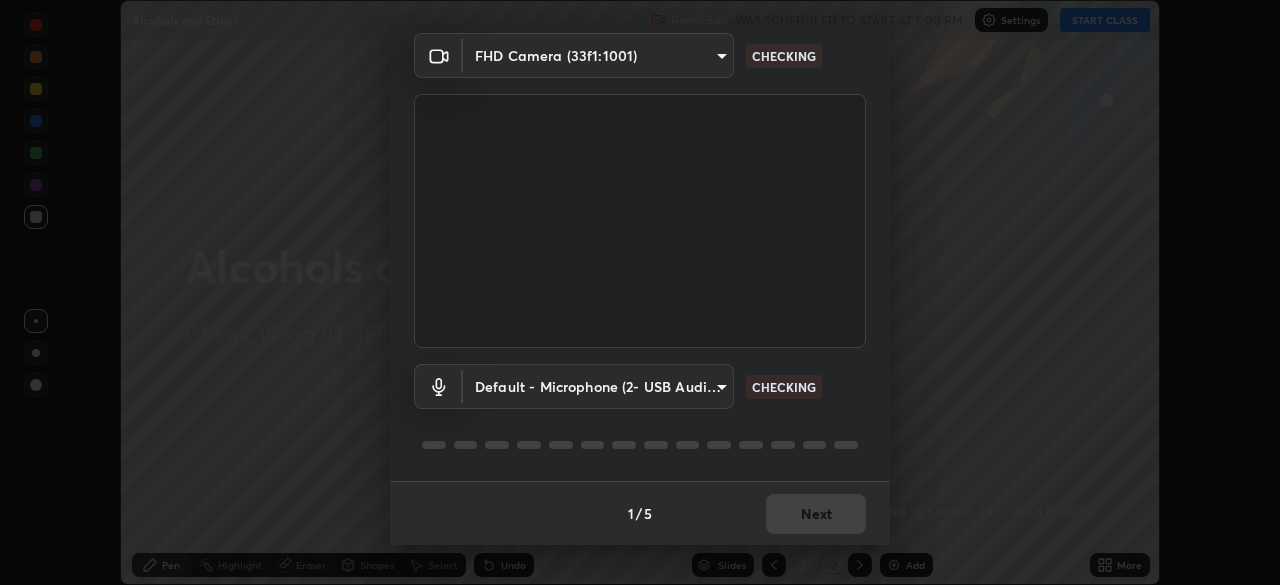 click on "Erase all Alcohols and Ethers Recording WAS SCHEDULED TO START AT  5:00 PM Settings START CLASS Setting up your live class Alcohols and Ethers • L39 of Chem_Vizag IIT JEE 2026 Excel 3 [PERSON] Pen Highlight Eraser Shapes Select Undo Slides 2 / 2 Add More No doubts shared Encourage your learners to ask a doubt for better clarity Report an issue Reason for reporting Buffering Chat not working Audio - Video sync issue Educator video quality low ​ Attach an image Report Media settings FHD Camera (33f1:1001) 16a3ea641df93e9f5ebf54f9e04601d458bfbe5b1de0b77a33e5a410cb71acb5 CHECKING Default - Microphone (2- USB Audio Device) default CHECKING 1 / 5 Next" at bounding box center [640, 292] 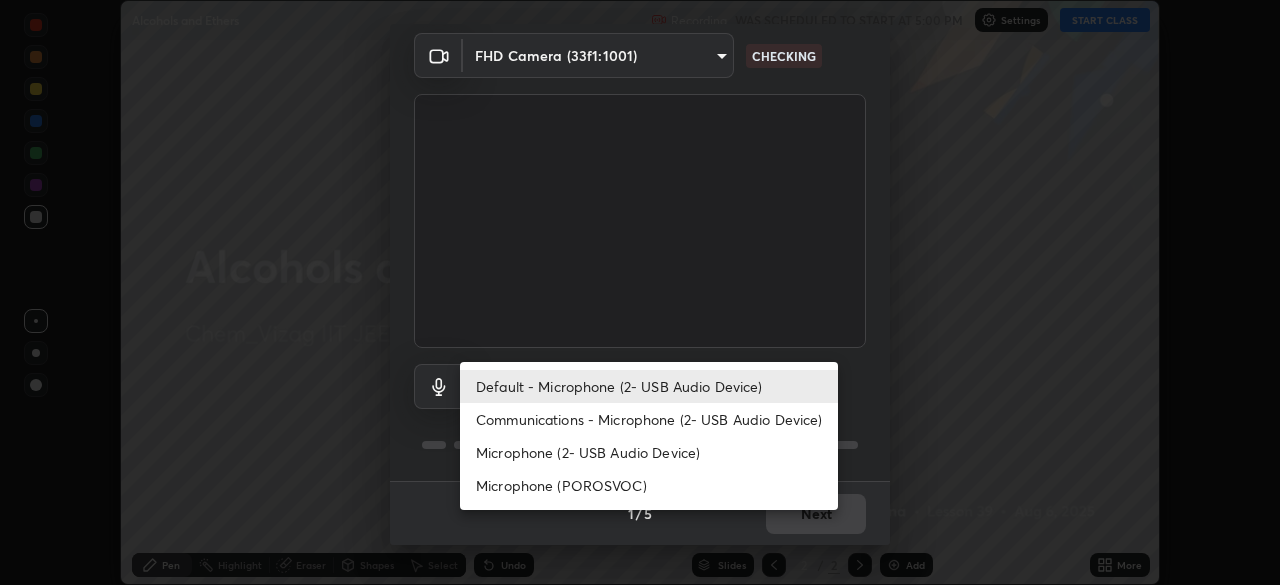 click on "Microphone (POROSVOC)" at bounding box center (649, 485) 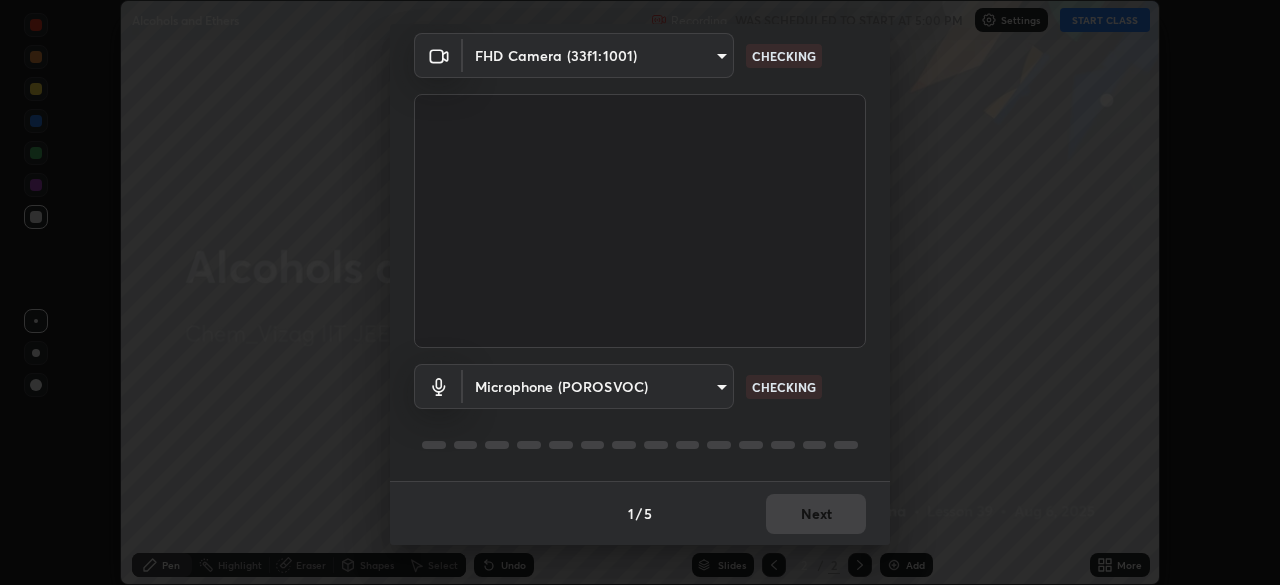 type on "18c23ce1bedc8f333bdc7b2a02e99cc63dd4a44ce60f77ac5b3966f697e8a32e" 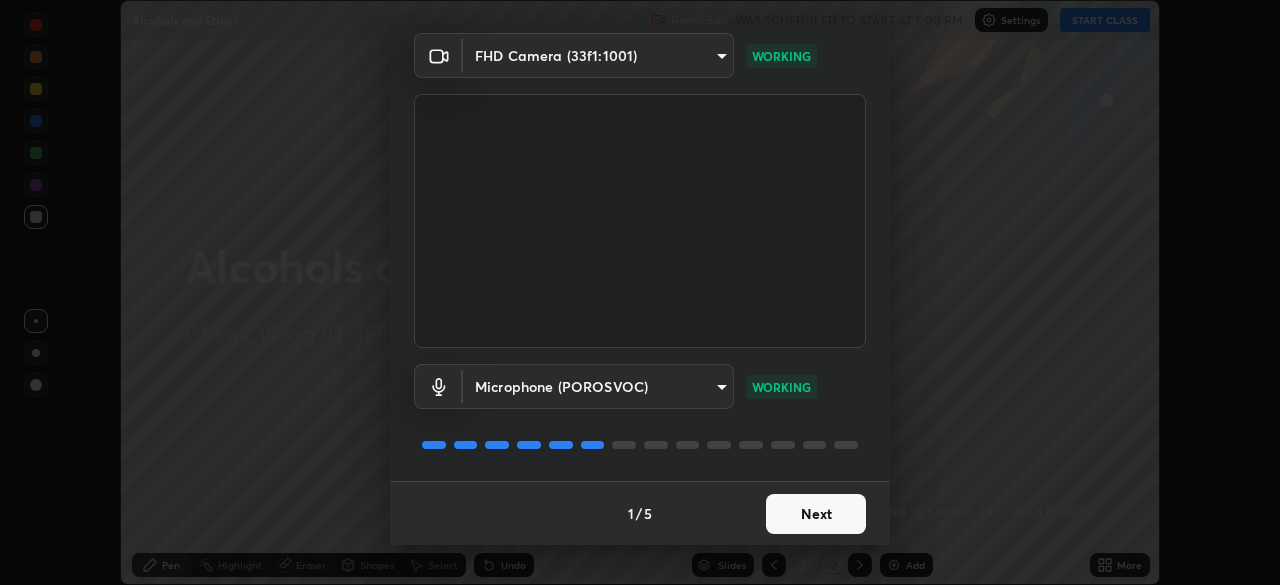 click on "Next" at bounding box center [816, 514] 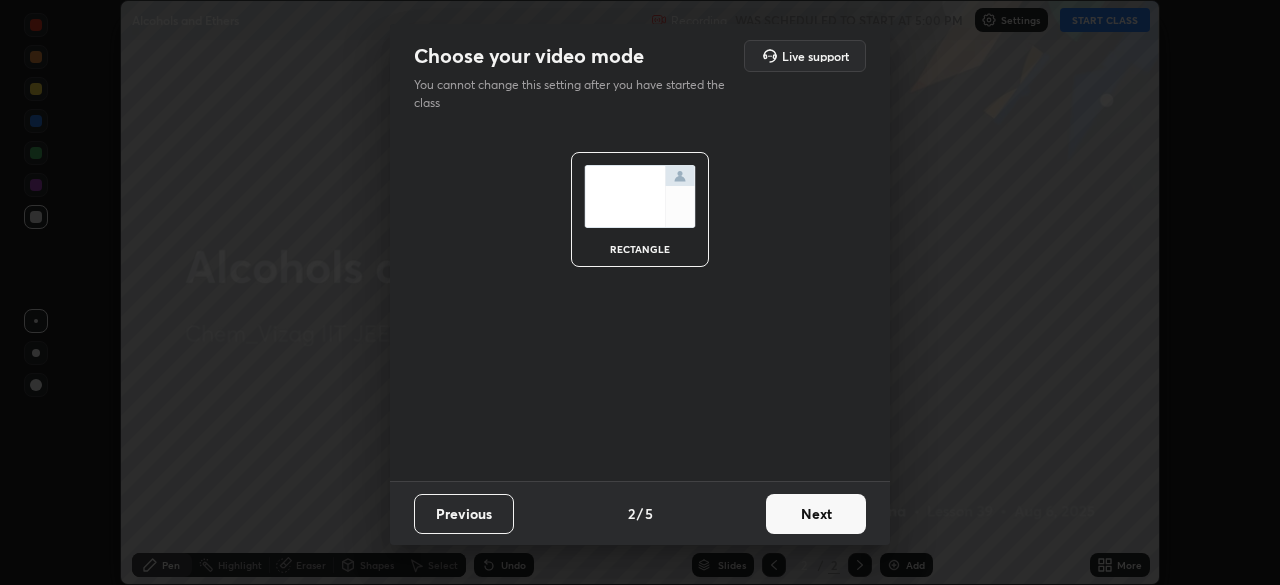click on "Next" at bounding box center (816, 514) 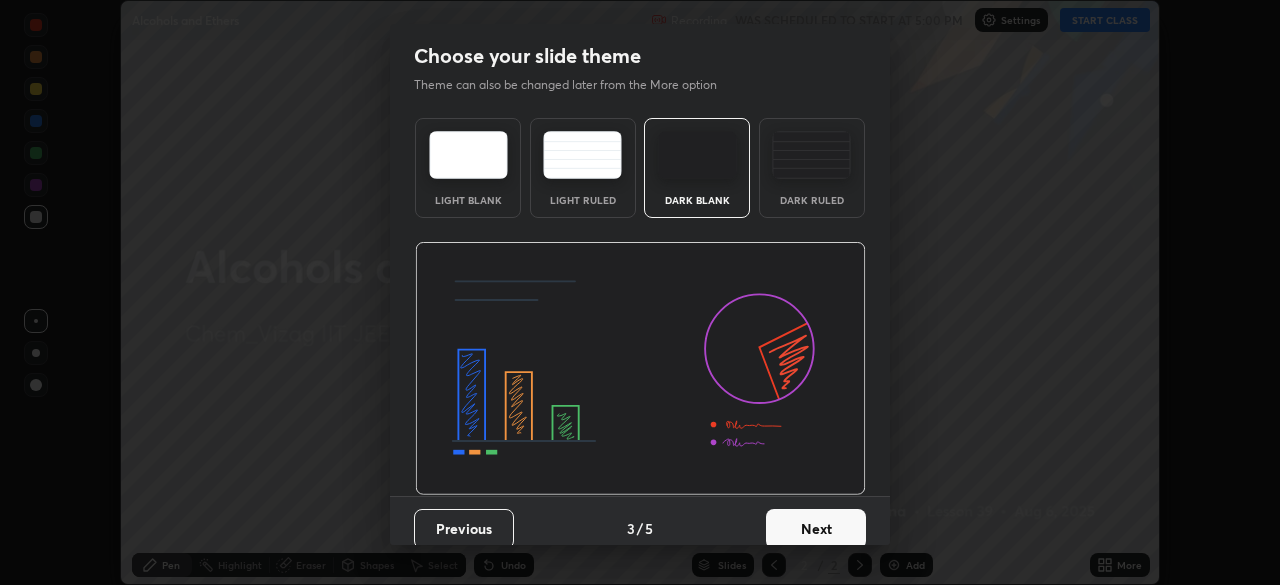 click on "Next" at bounding box center (816, 529) 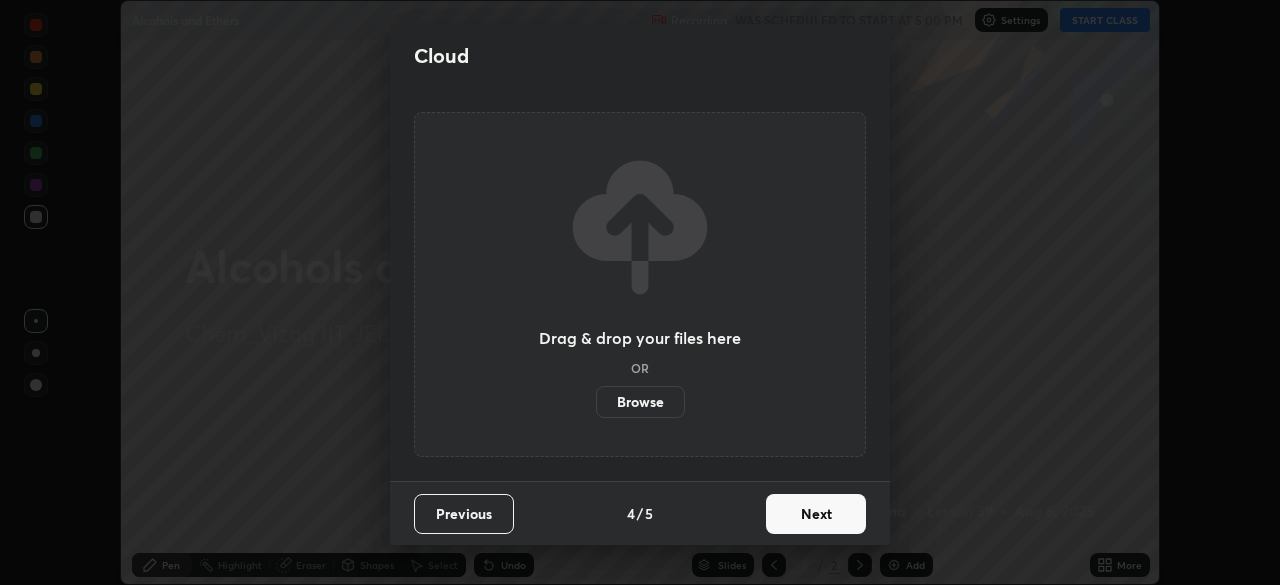 click on "Next" at bounding box center [816, 514] 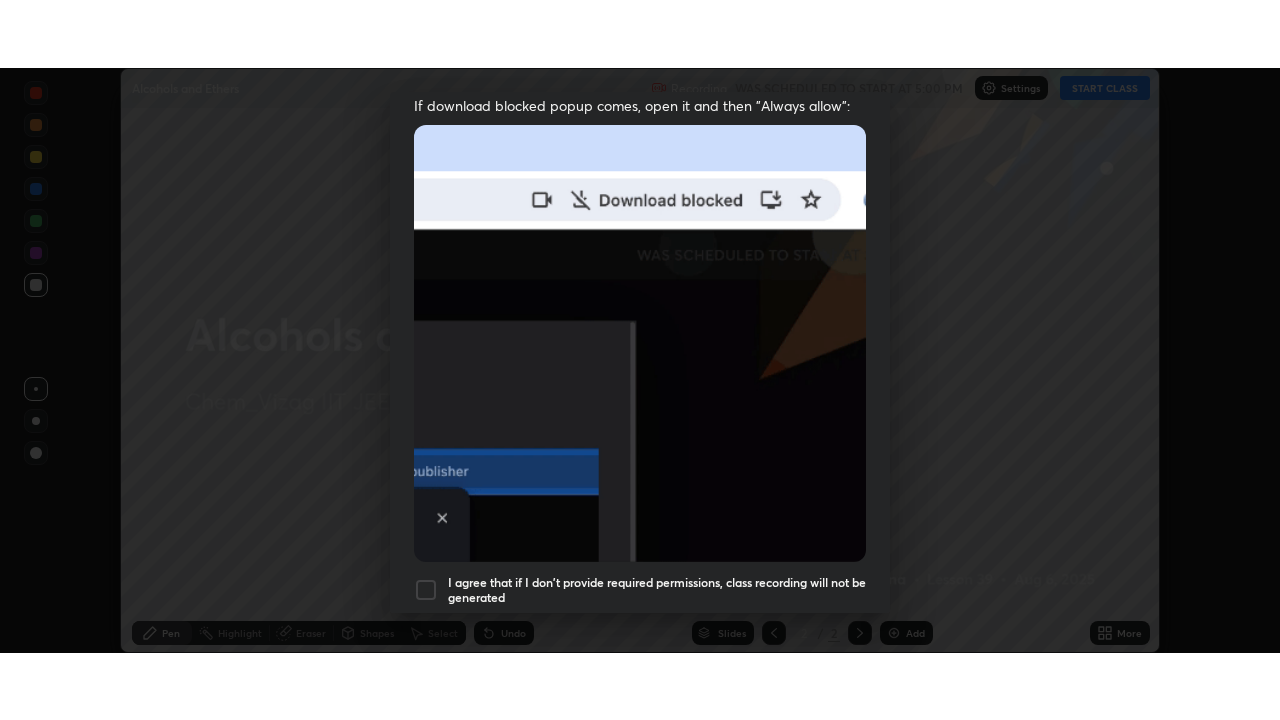 scroll, scrollTop: 479, scrollLeft: 0, axis: vertical 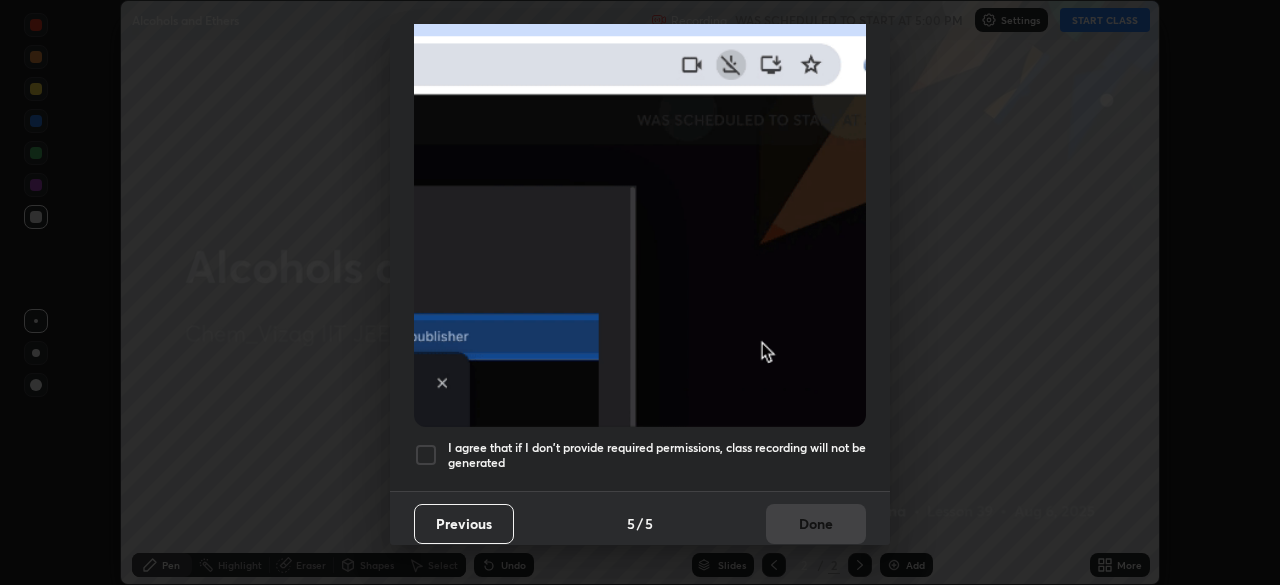click on "Allow "Download multiple files" if prompted: If download blocked popup comes, open it and then "Always allow": I agree that if I don't provide required permissions, class recording will not be generated" at bounding box center (640, 70) 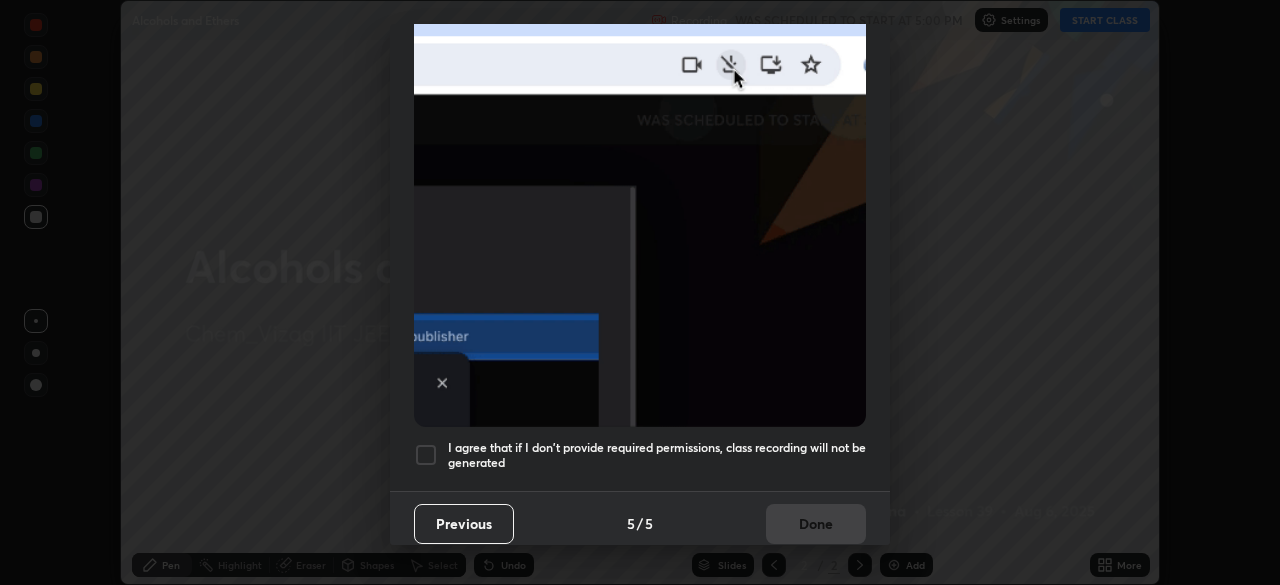 click on "Previous 5 / 5 Done" at bounding box center [640, 523] 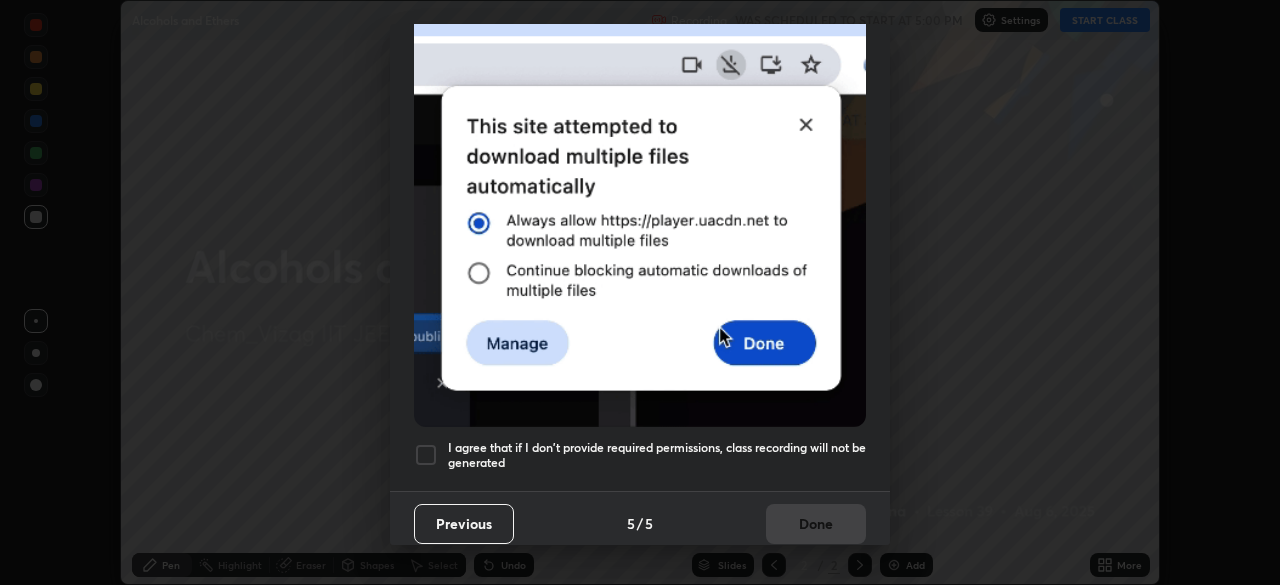 click on "I agree that if I don't provide required permissions, class recording will not be generated" at bounding box center (657, 455) 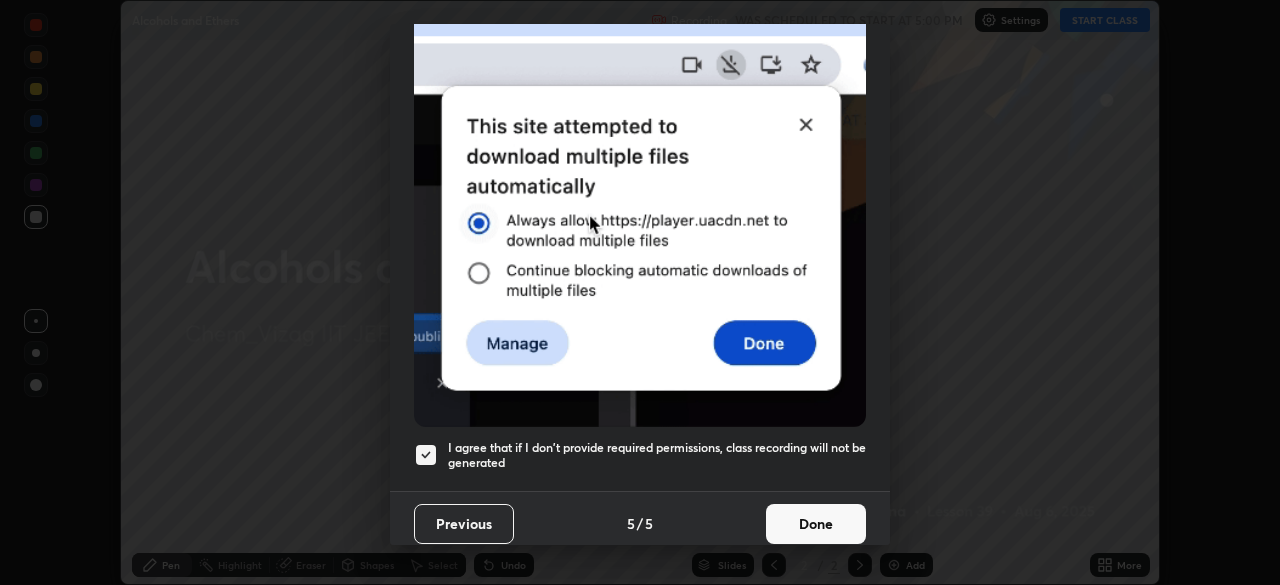 click on "Done" at bounding box center [816, 524] 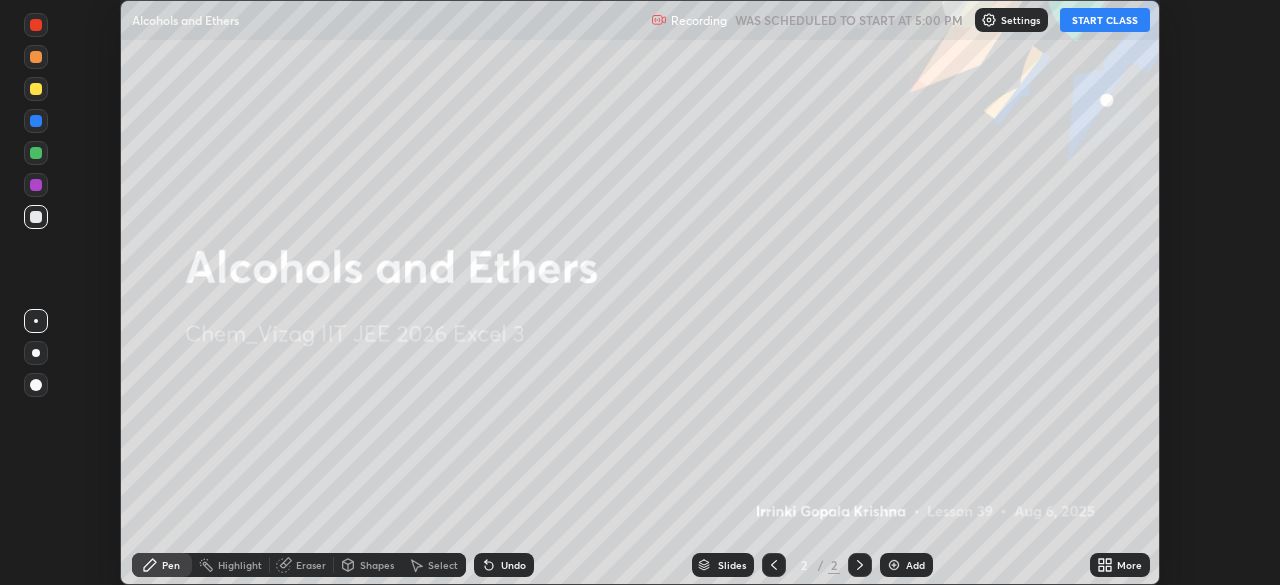 click 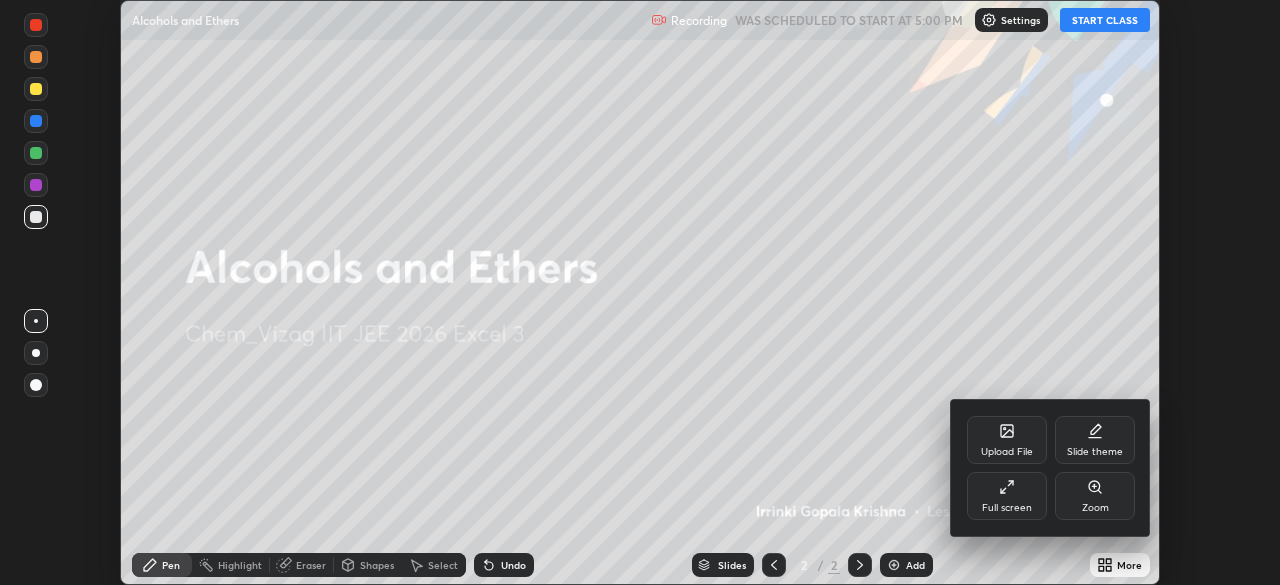 click on "Full screen" at bounding box center [1007, 496] 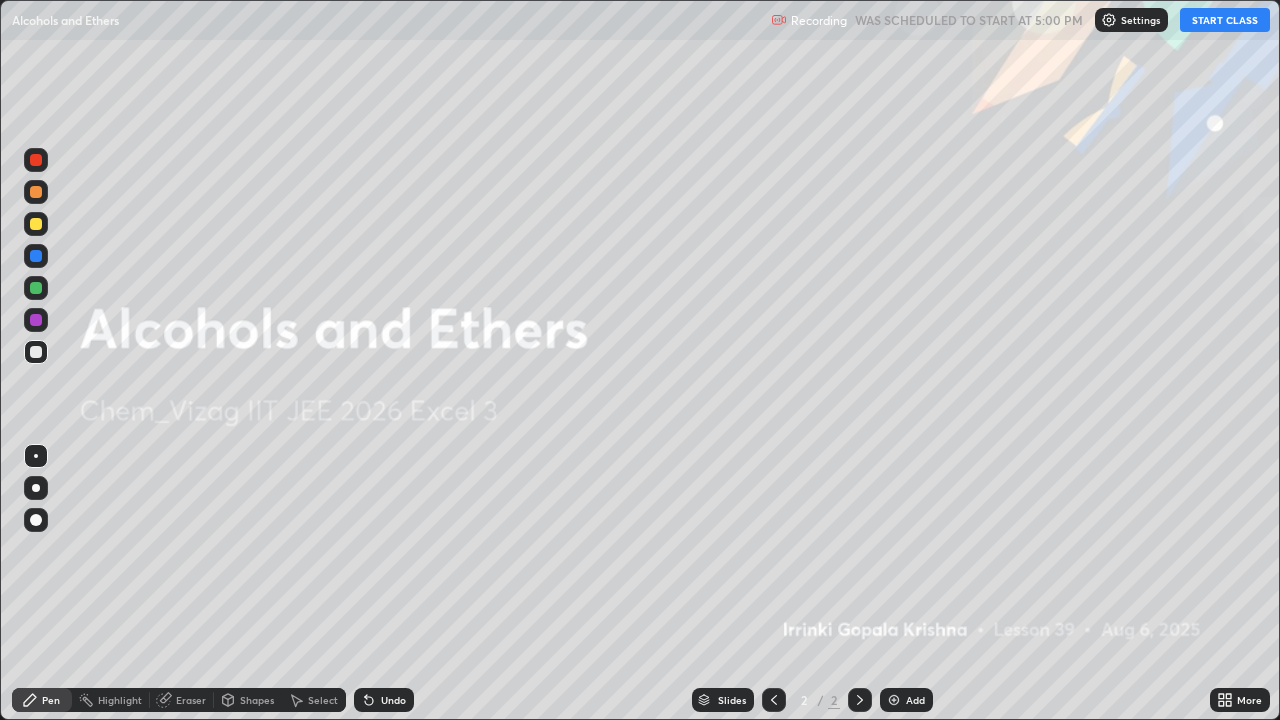 scroll, scrollTop: 99280, scrollLeft: 98720, axis: both 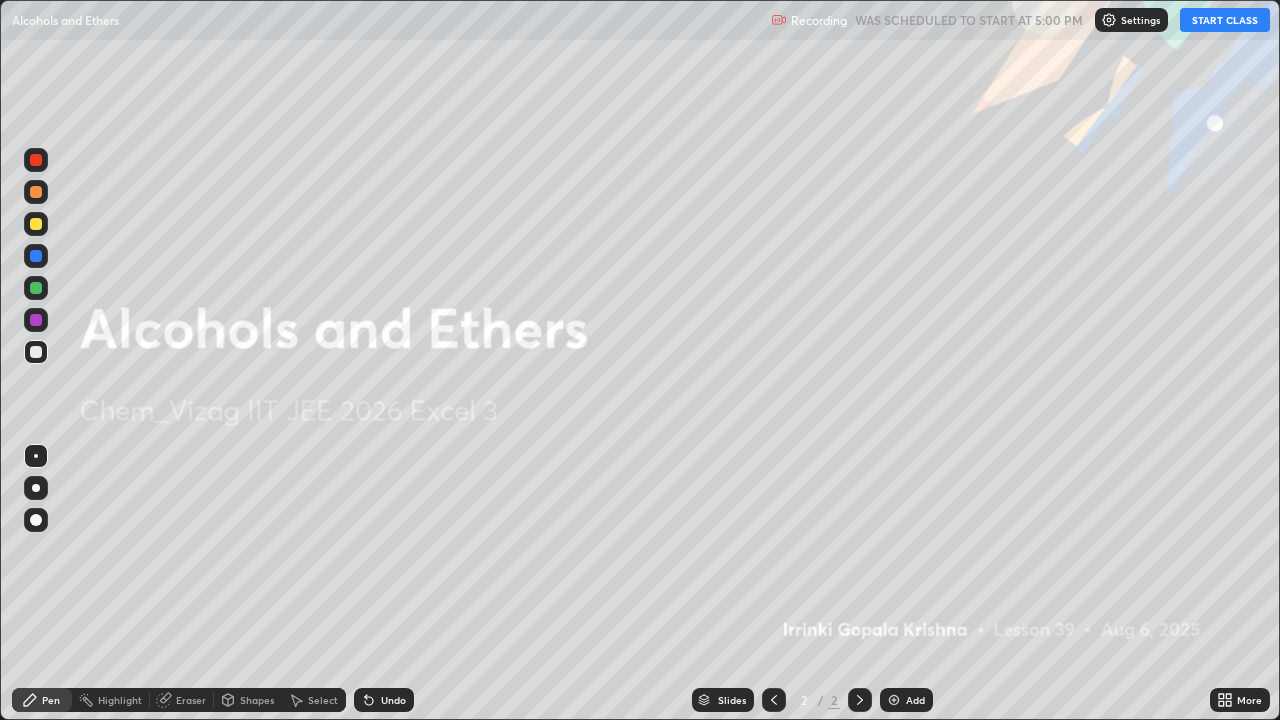 click on "START CLASS" at bounding box center [1225, 20] 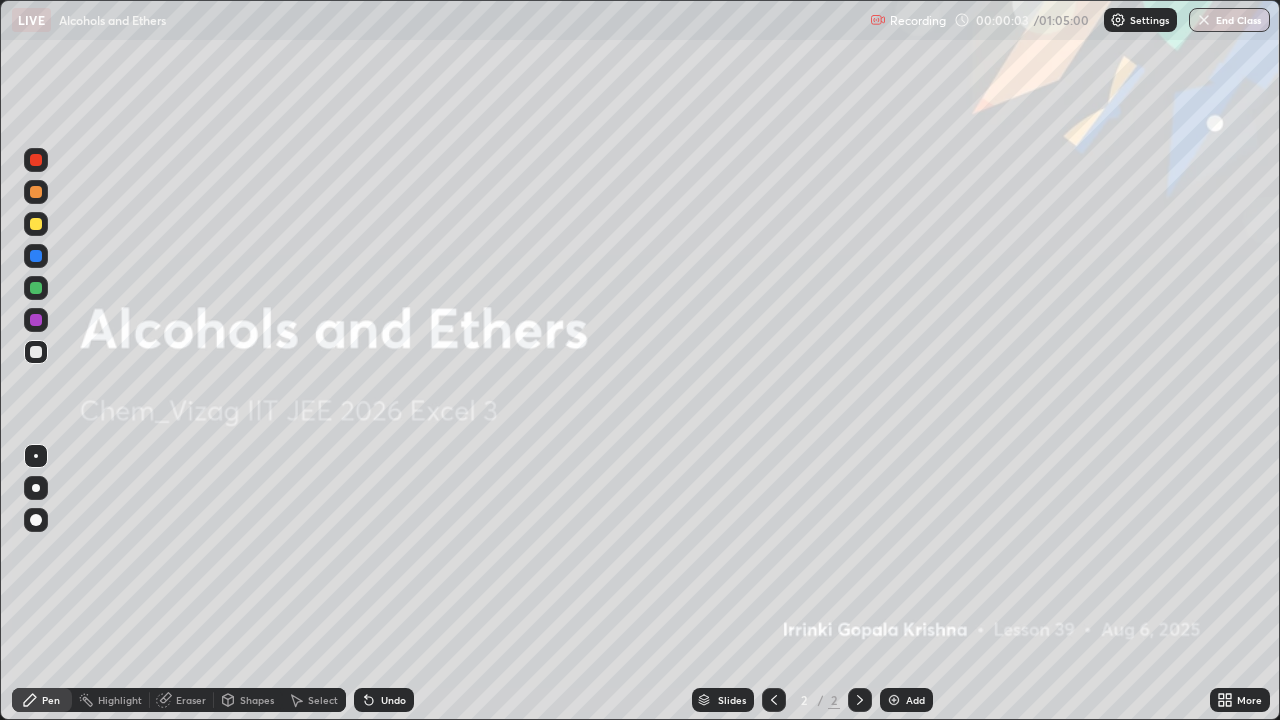 click at bounding box center [894, 700] 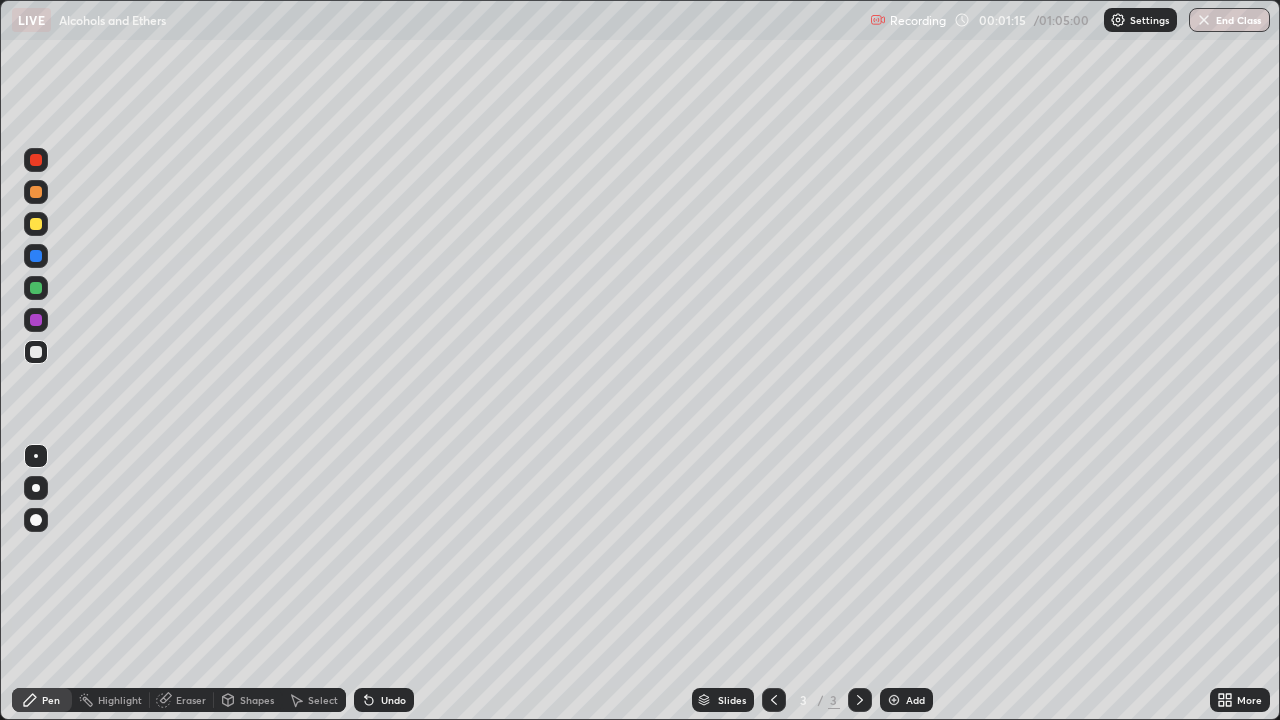 click at bounding box center (36, 224) 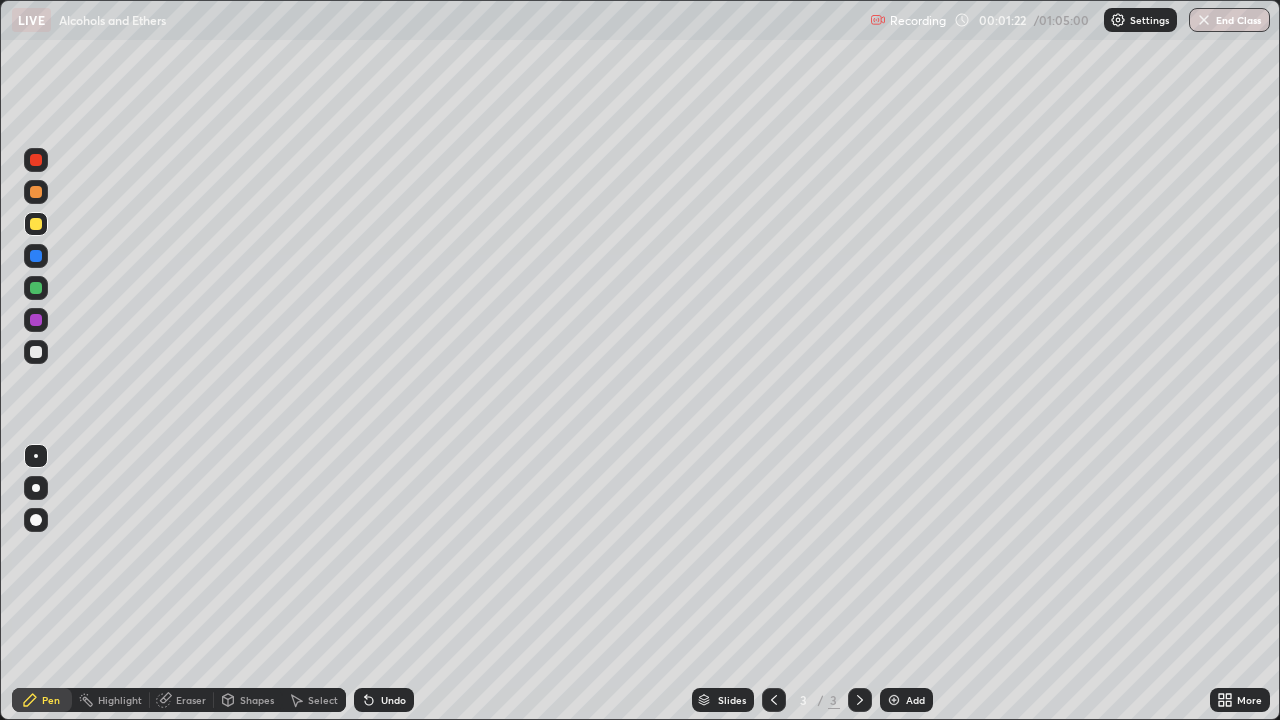 click on "Undo" at bounding box center [393, 700] 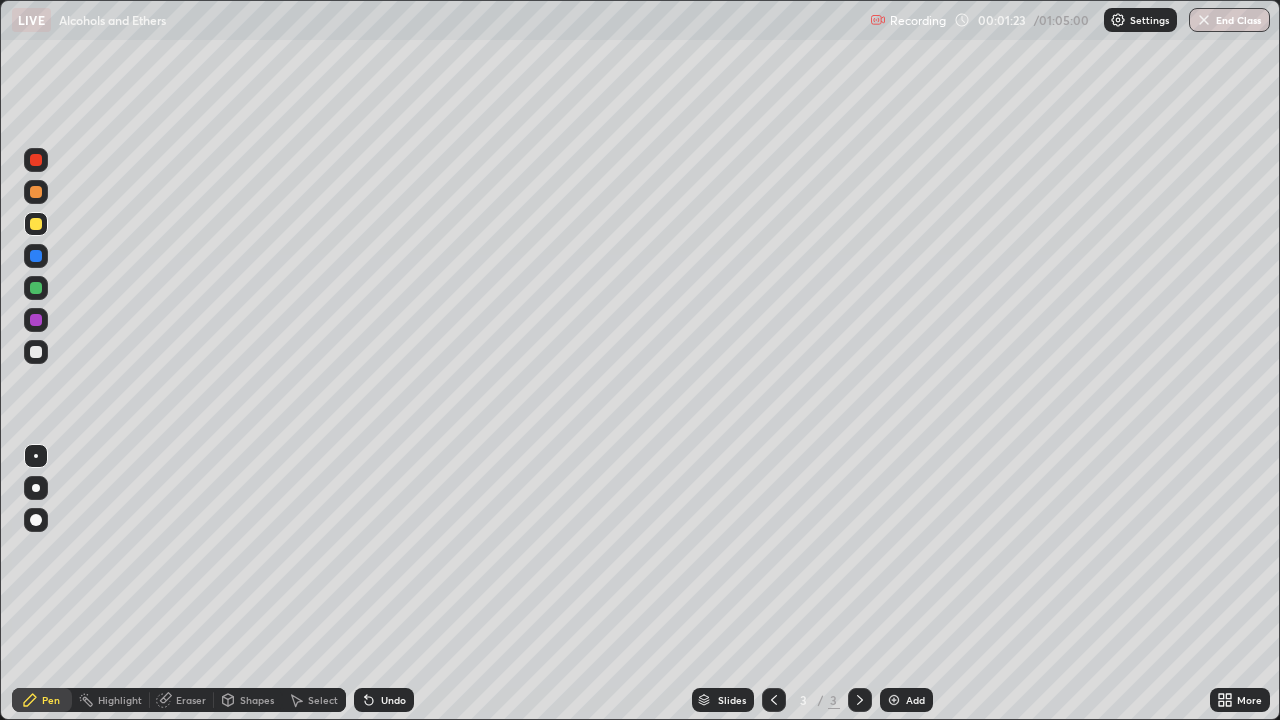 click at bounding box center [36, 352] 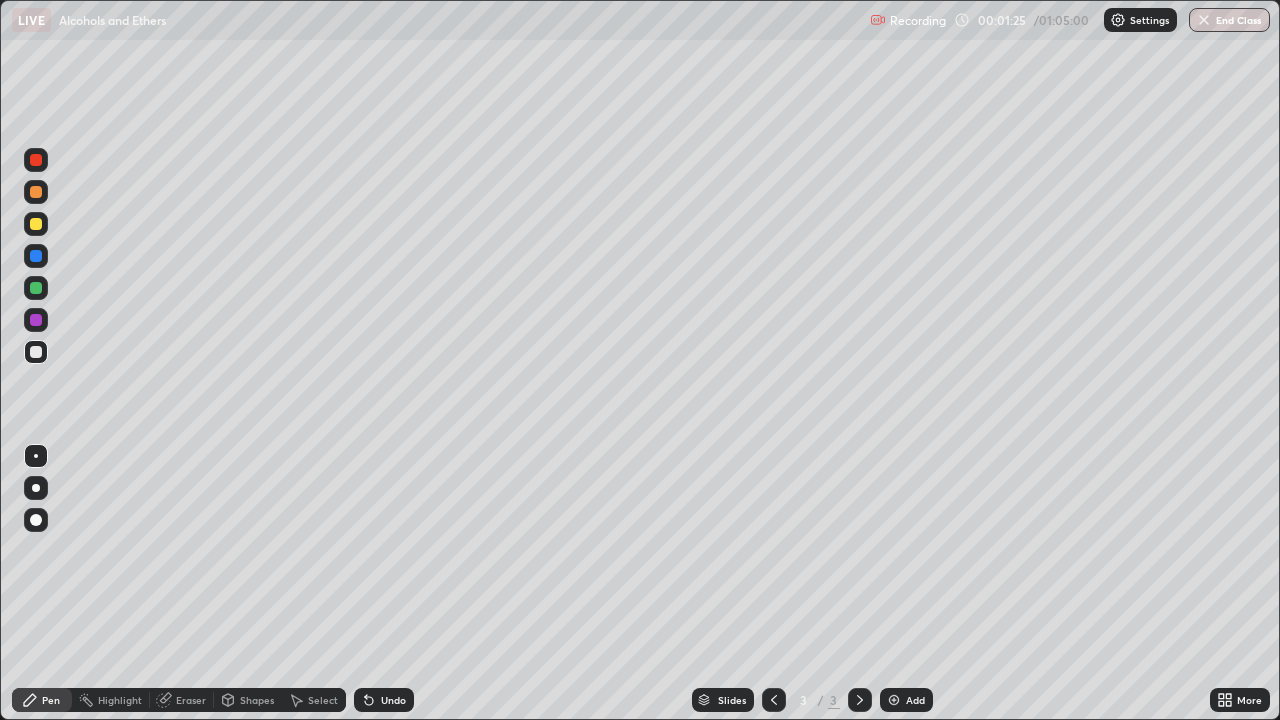 click at bounding box center (36, 488) 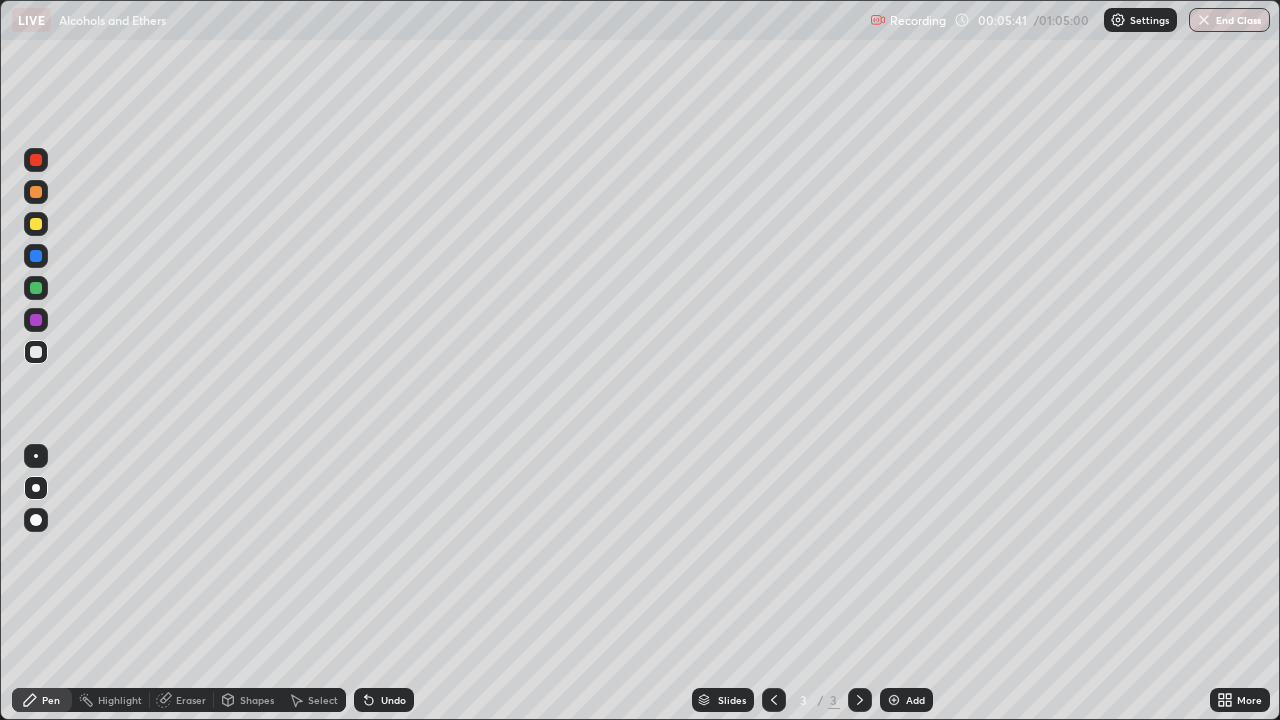 click at bounding box center (894, 700) 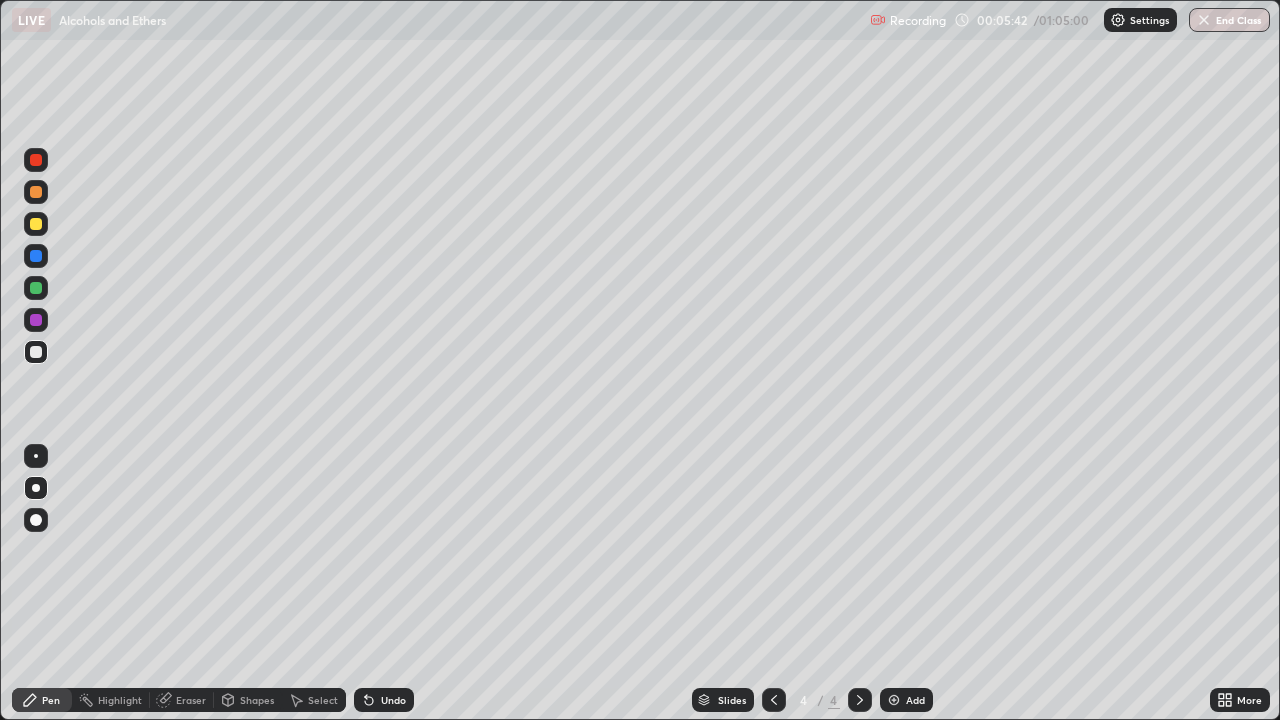 click 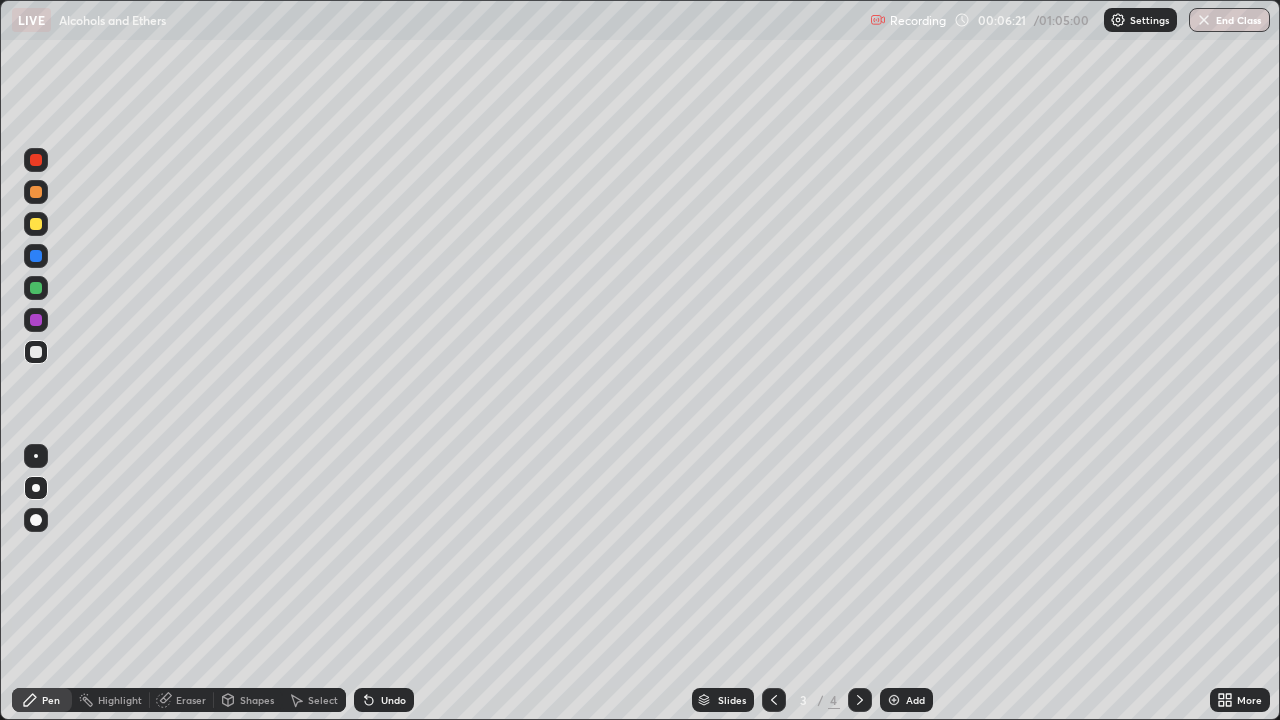 click 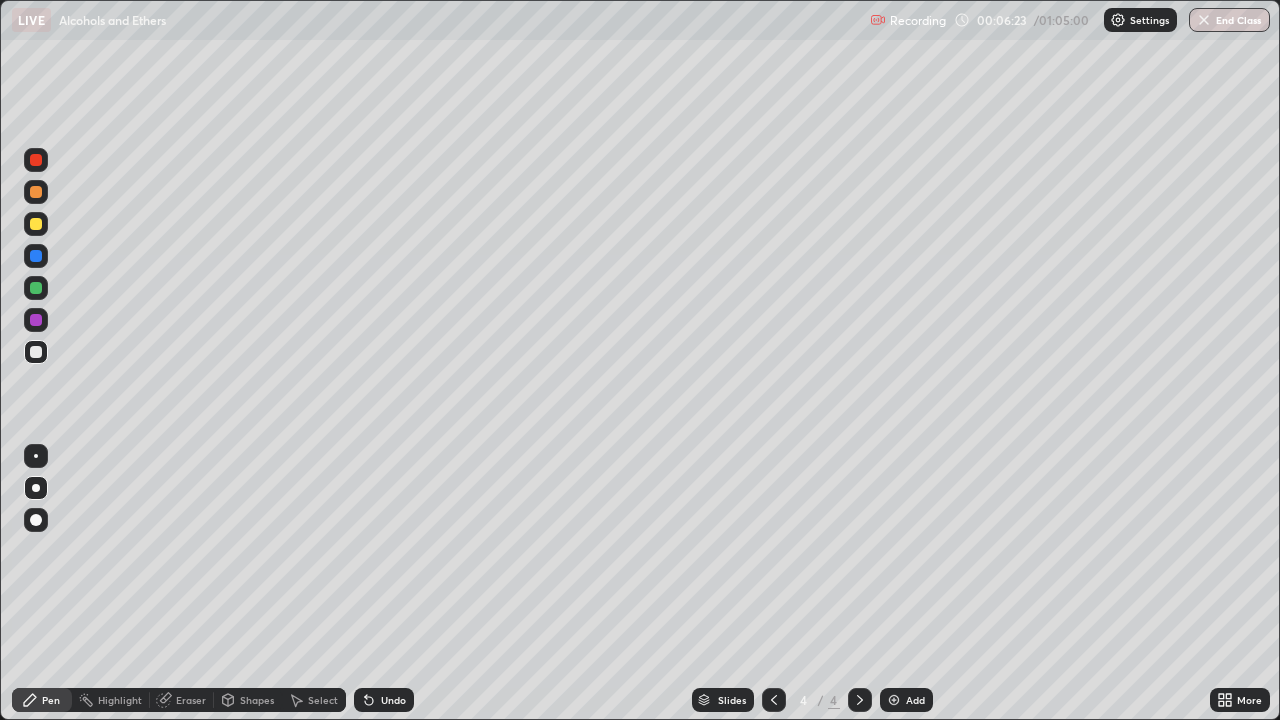 click at bounding box center [36, 224] 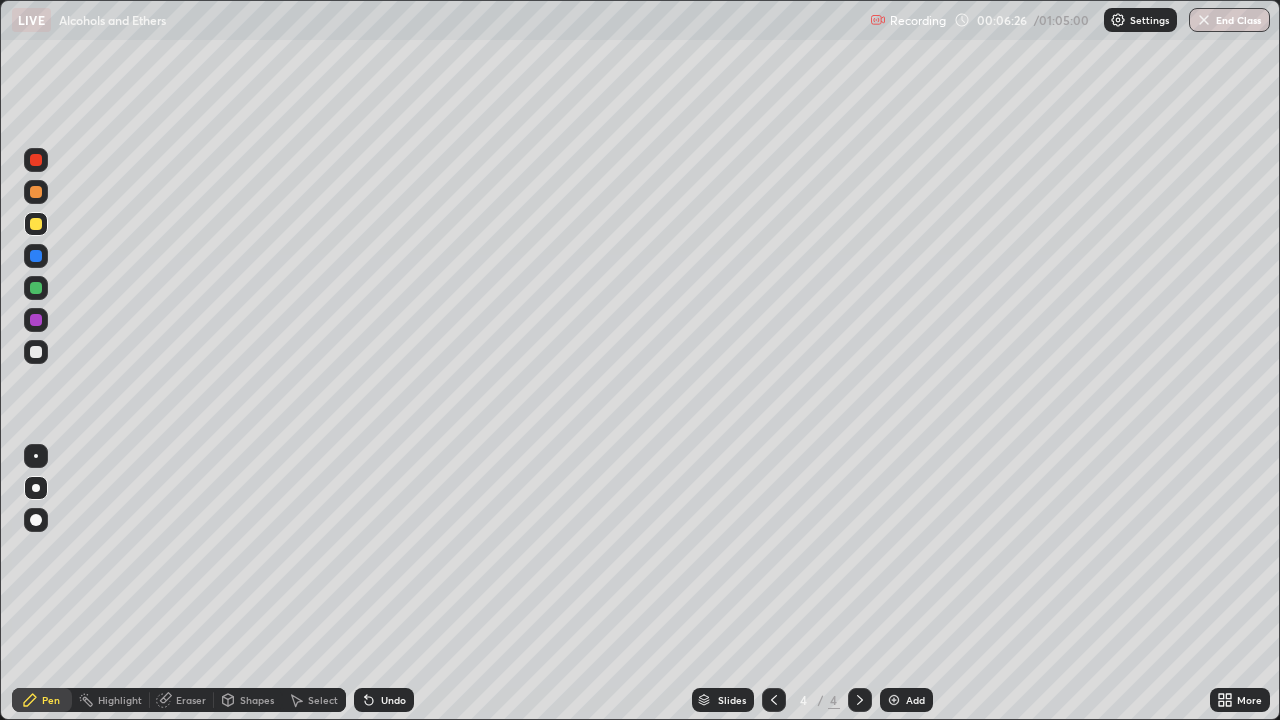 click at bounding box center (36, 352) 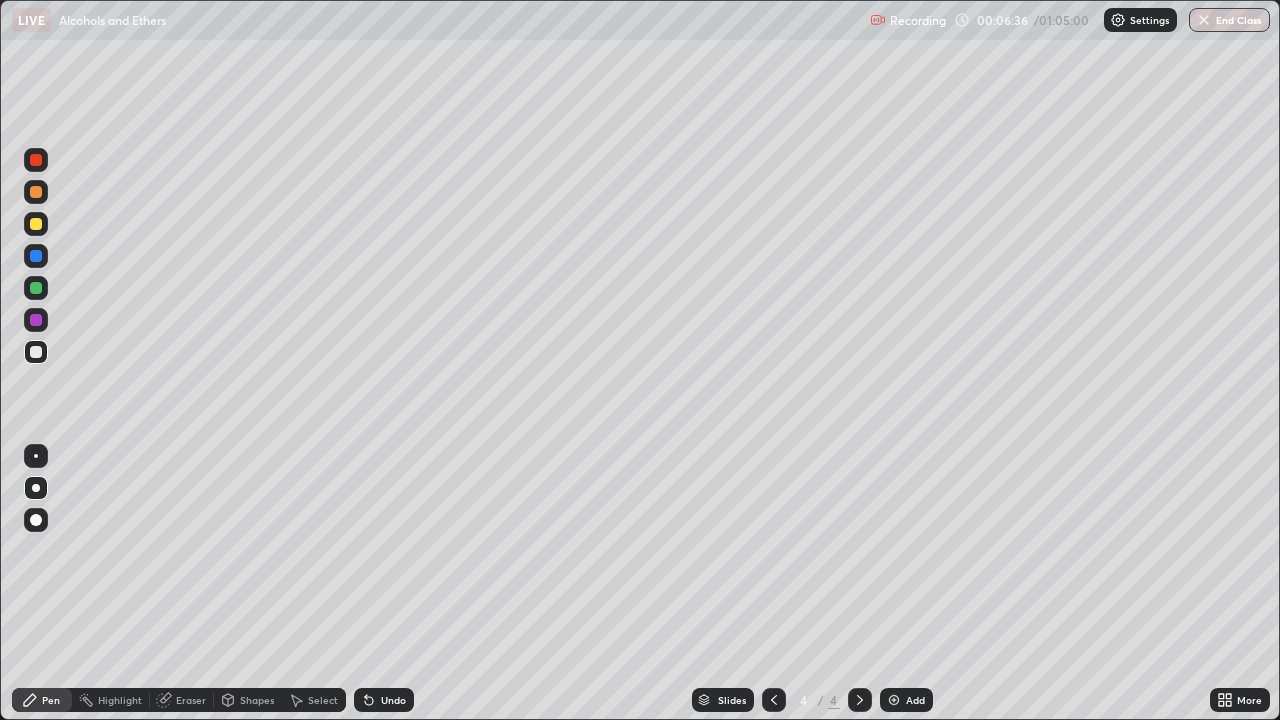 click at bounding box center (36, 224) 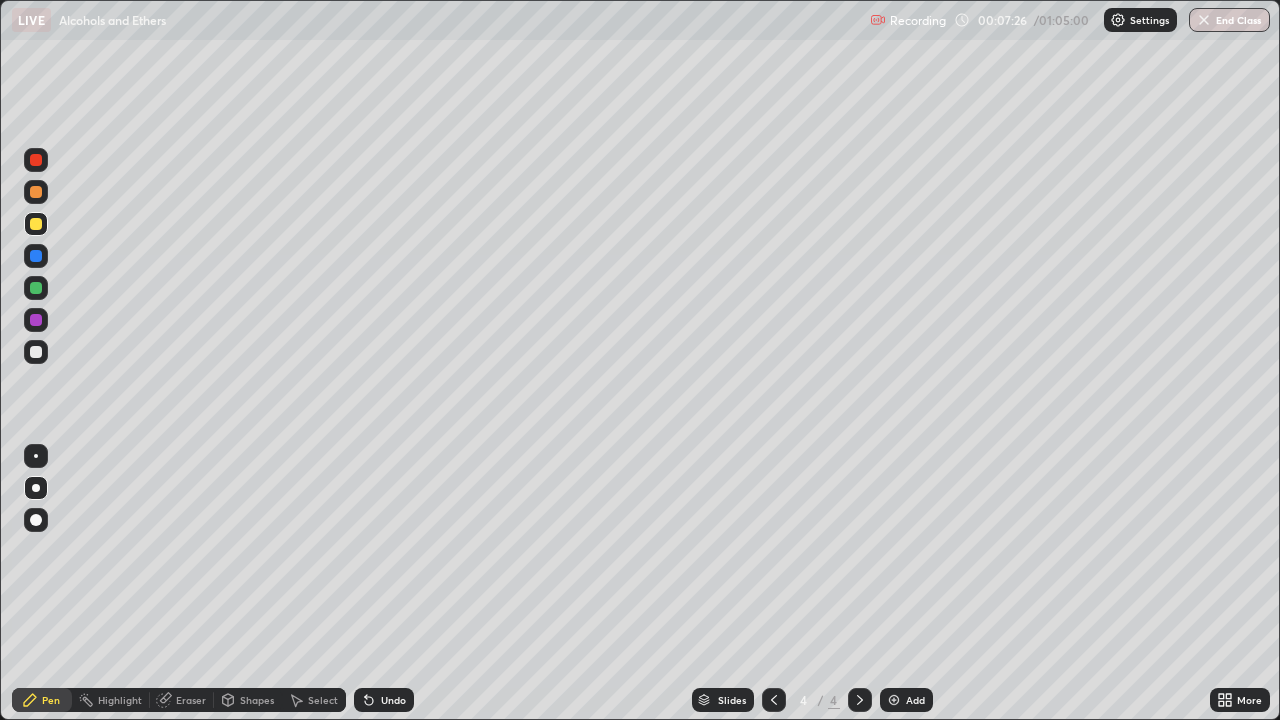click on "Undo" at bounding box center (393, 700) 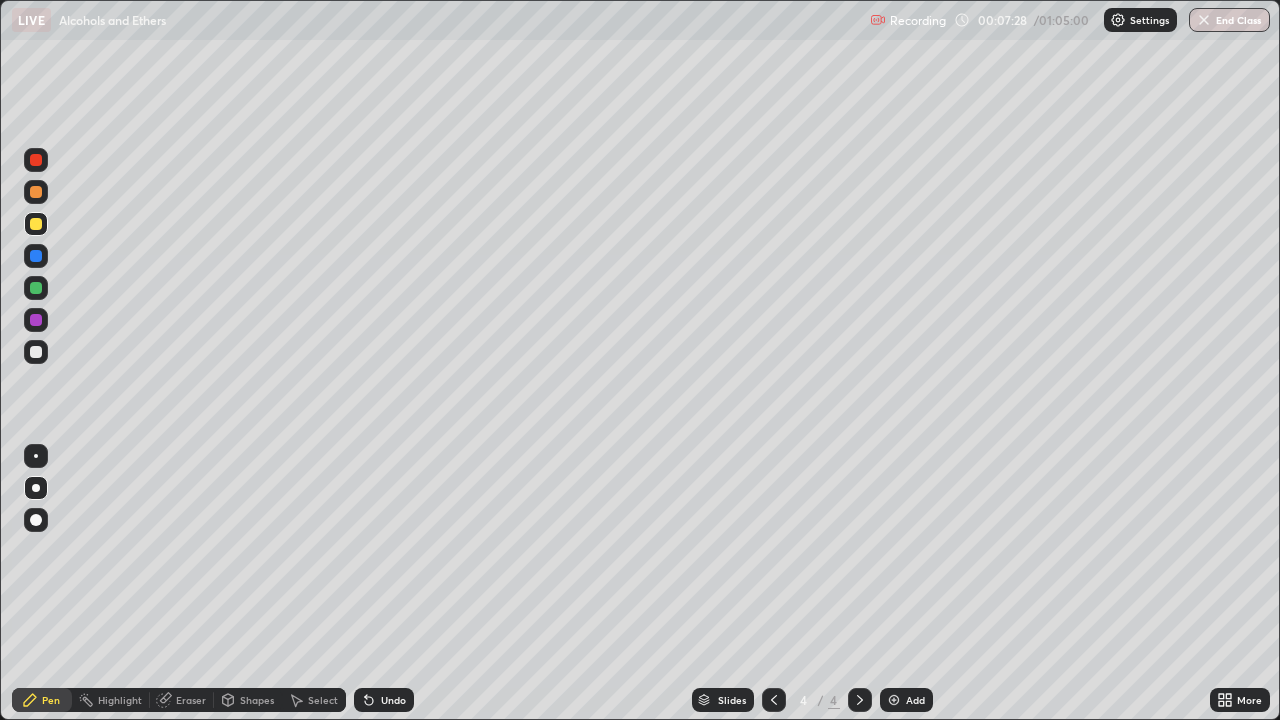 click at bounding box center [36, 320] 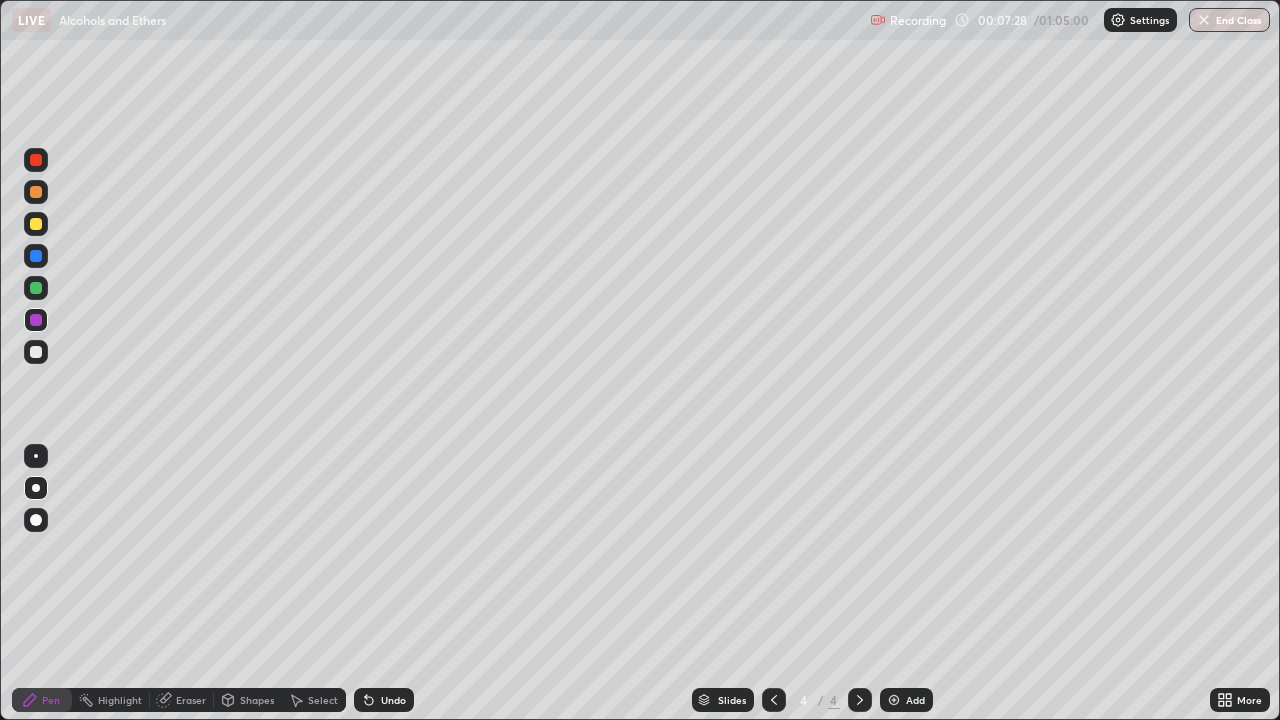 click at bounding box center (36, 320) 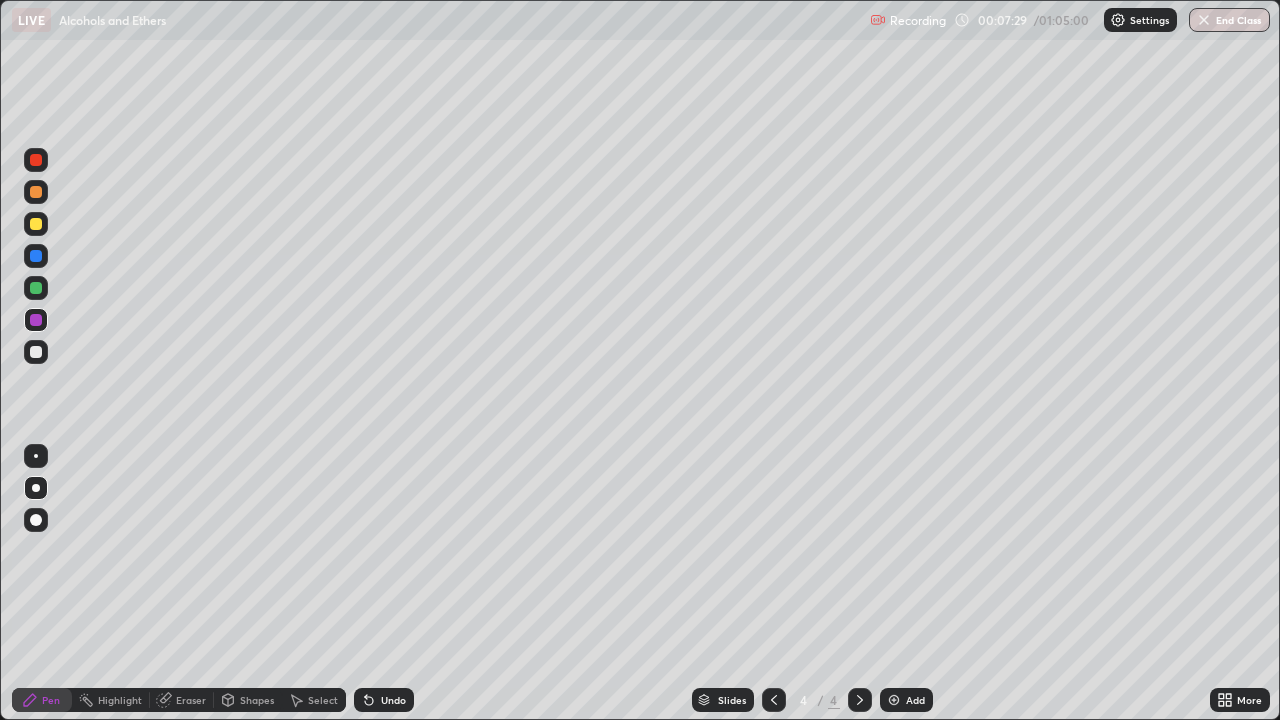 click at bounding box center (36, 224) 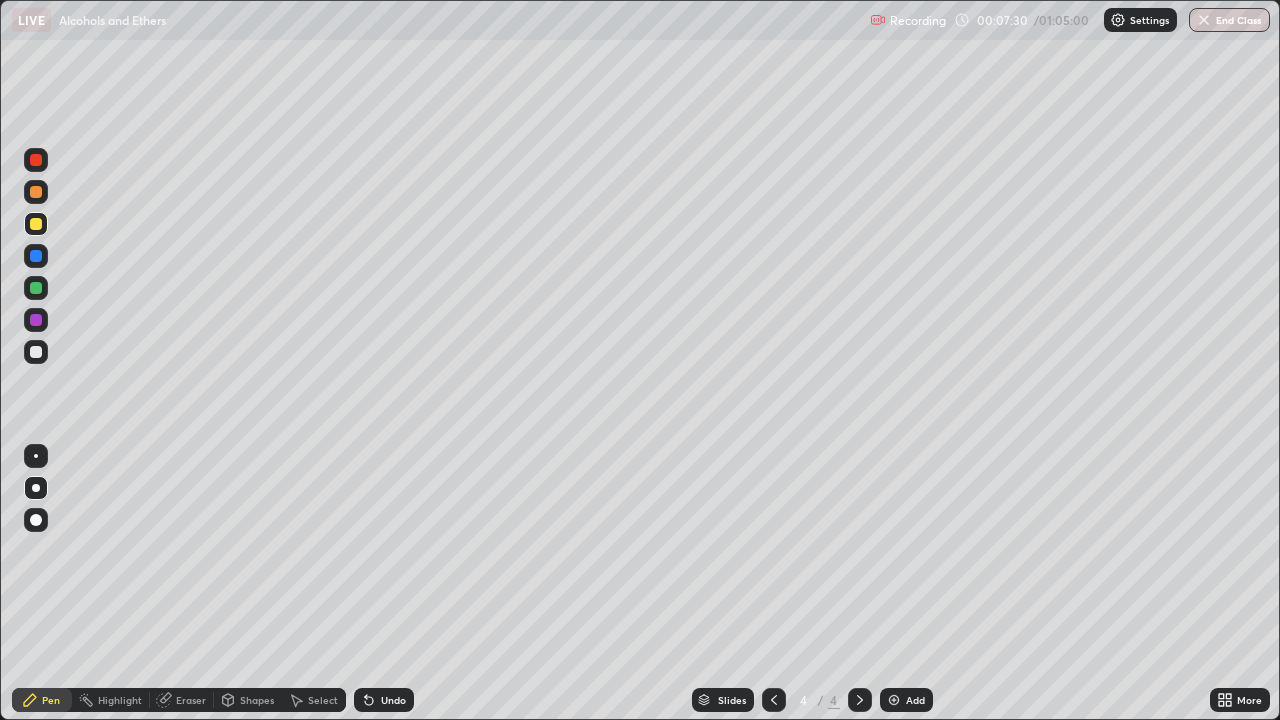 click at bounding box center [36, 352] 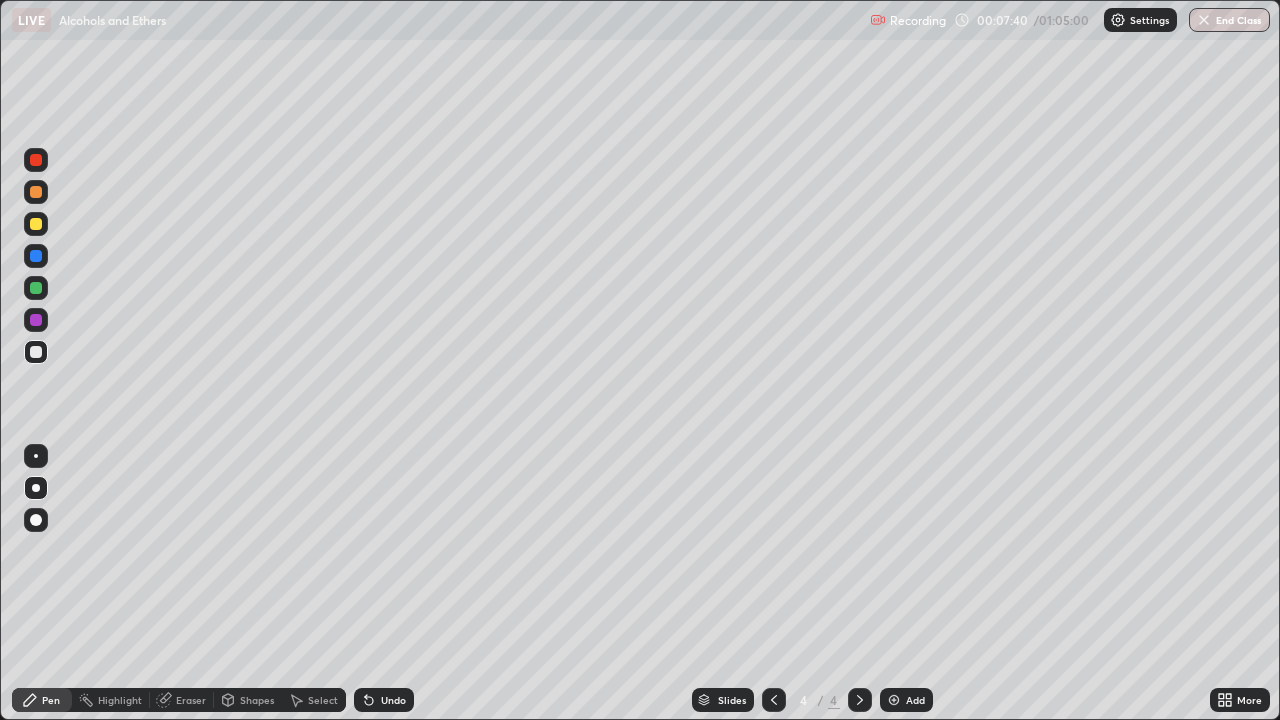 click at bounding box center (36, 352) 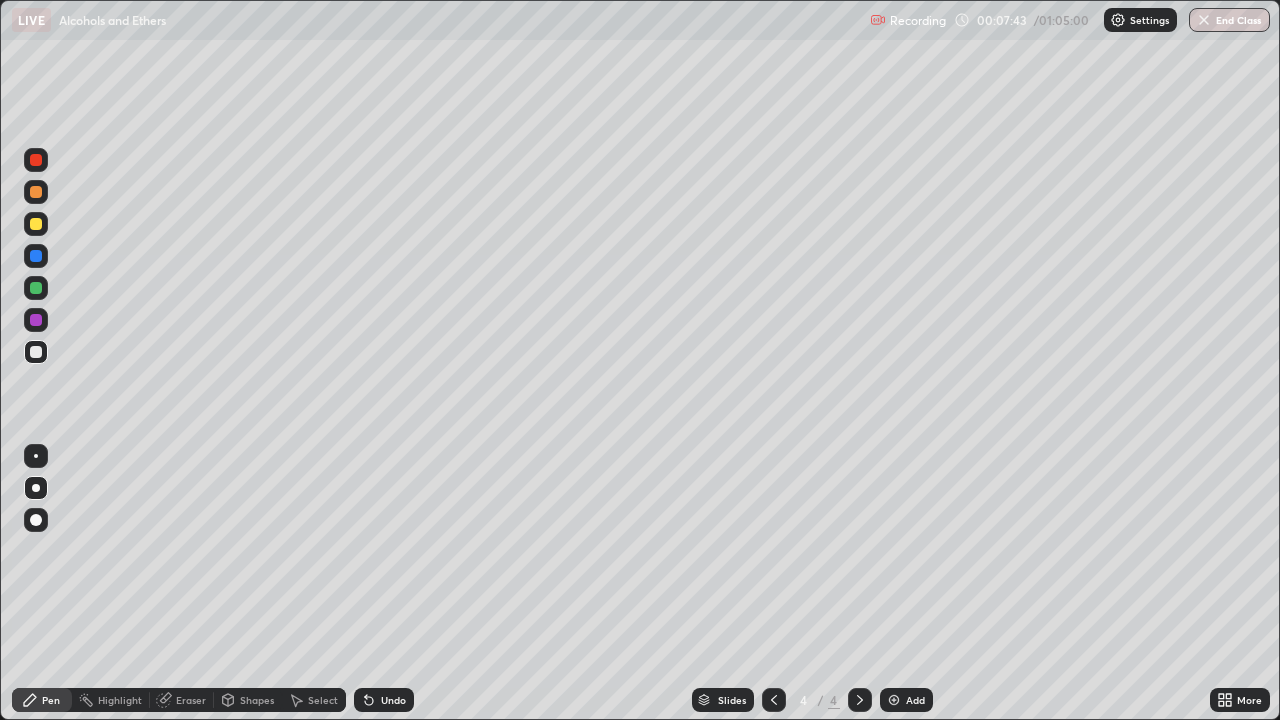 click at bounding box center (36, 520) 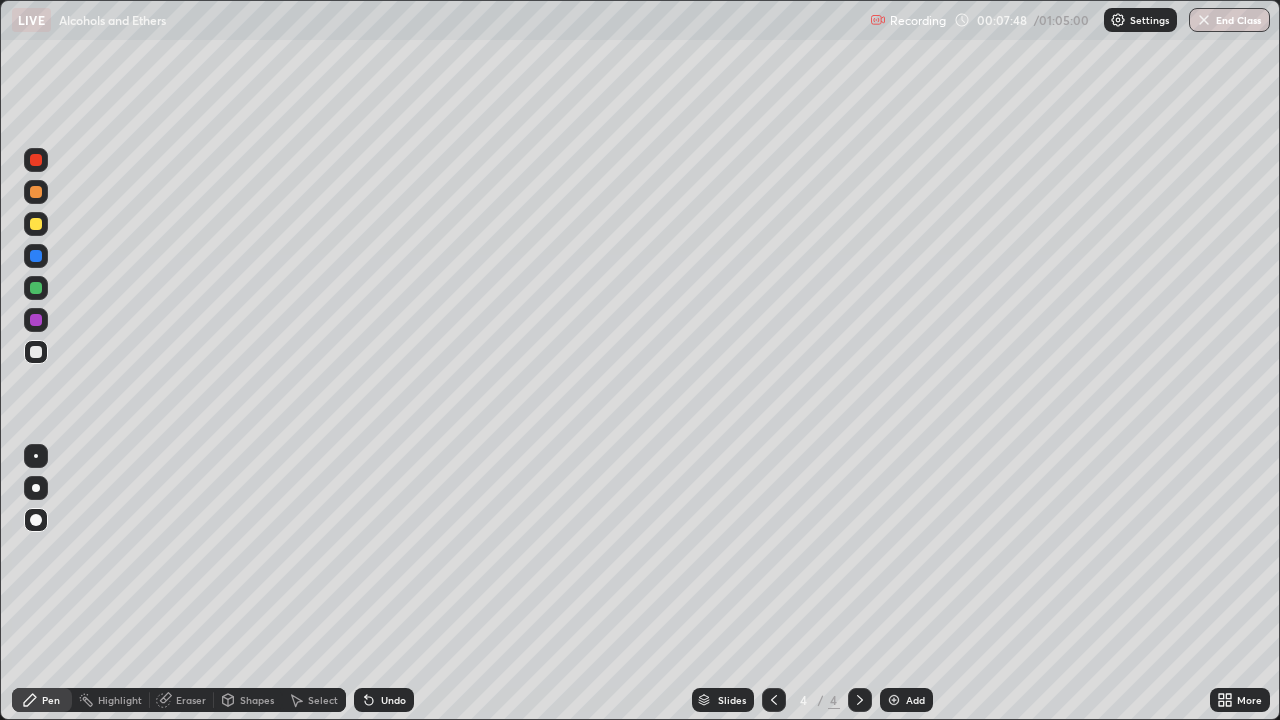 click on "Undo" at bounding box center [384, 700] 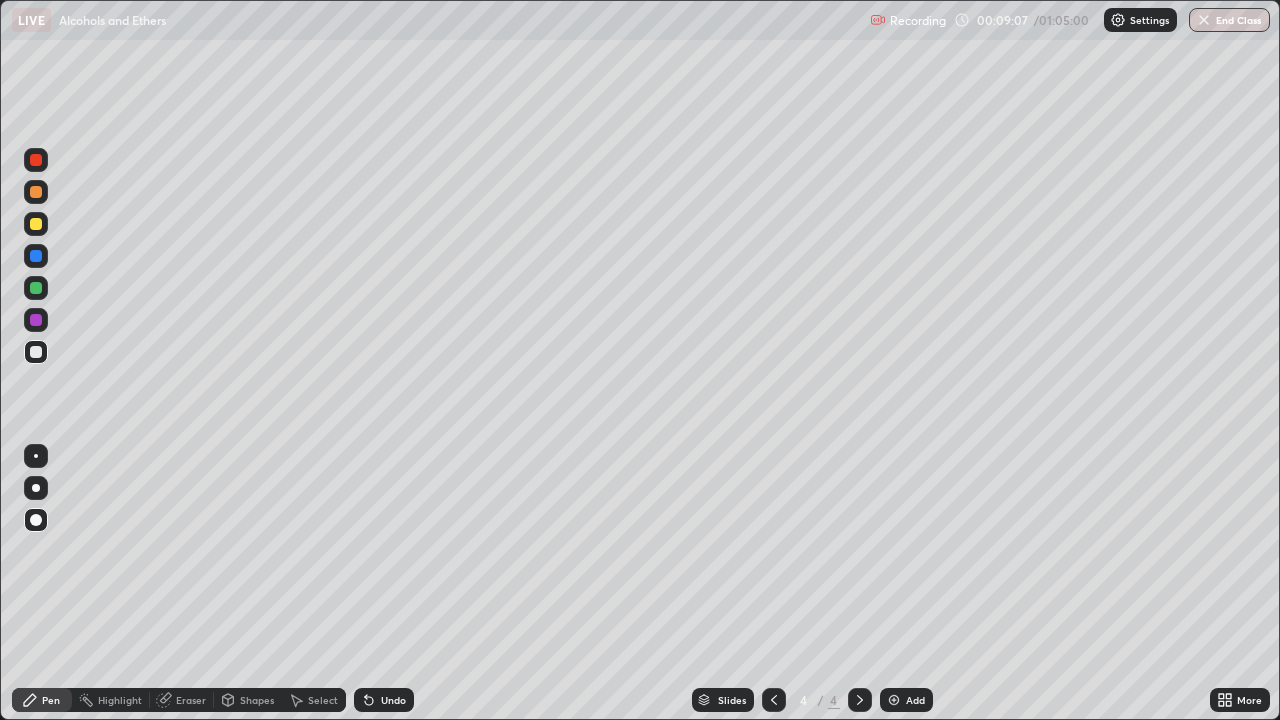 click at bounding box center (36, 160) 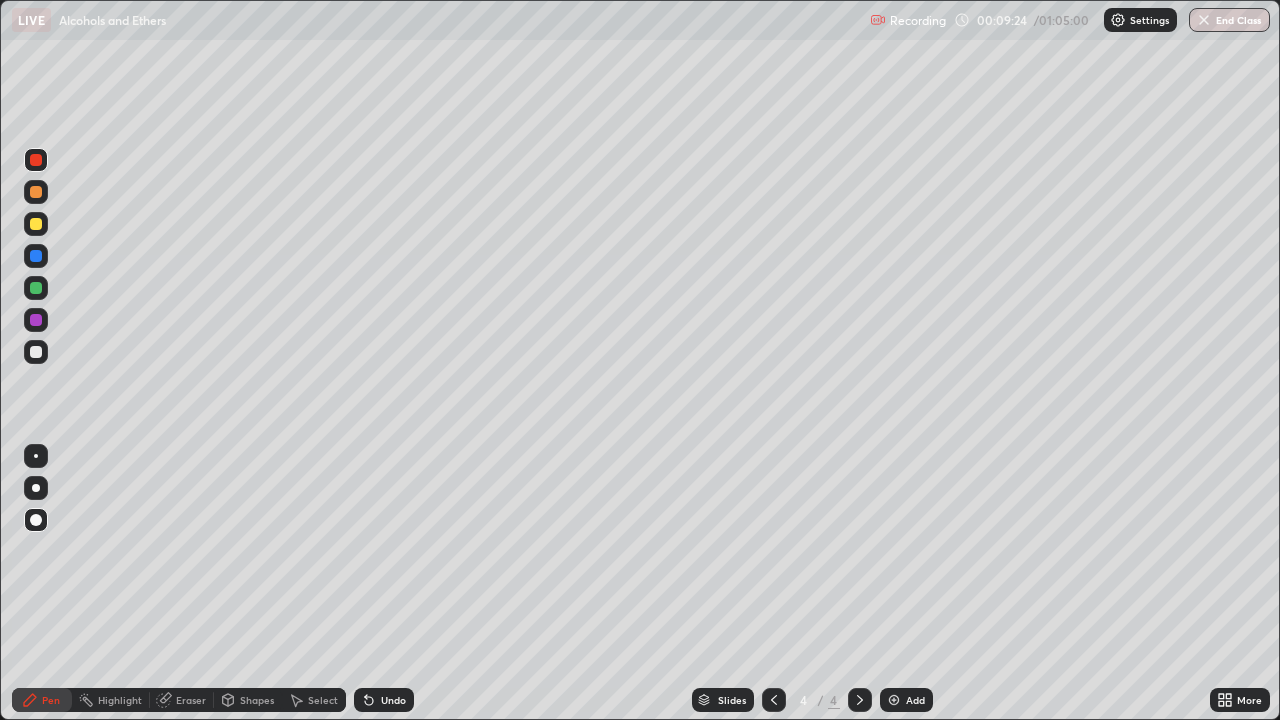 click at bounding box center (36, 224) 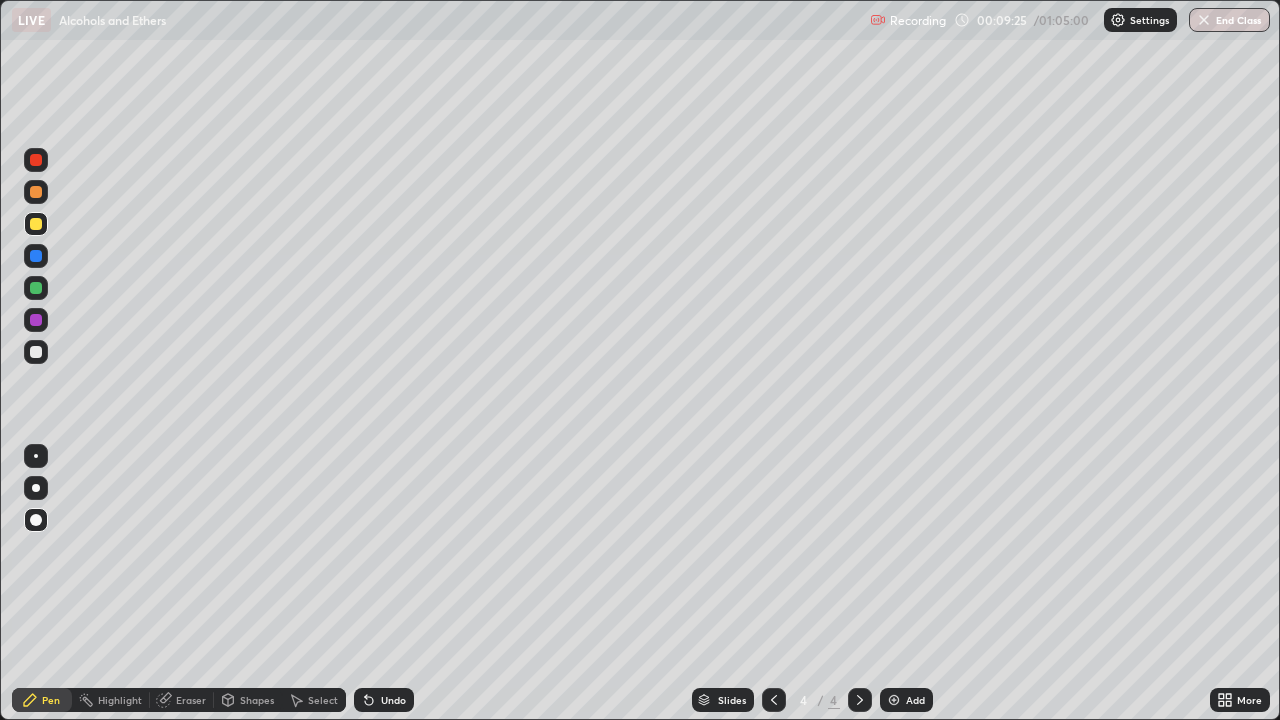click at bounding box center [36, 352] 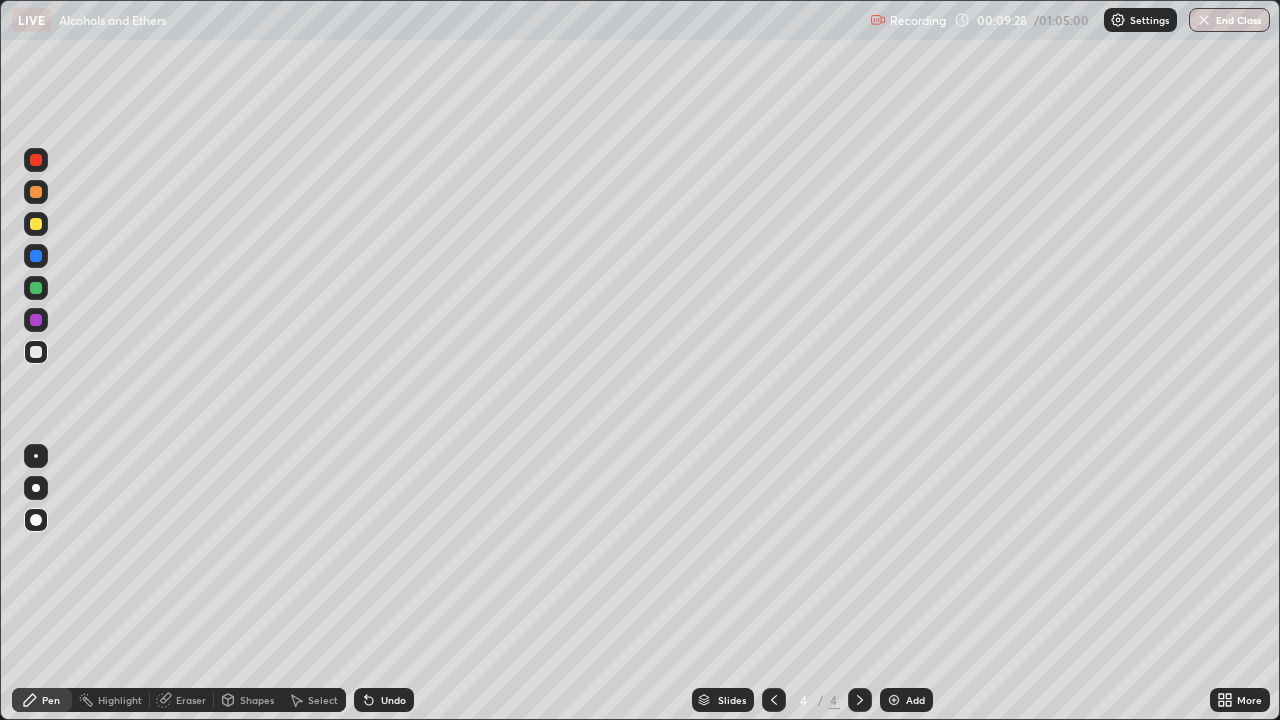 click at bounding box center (36, 224) 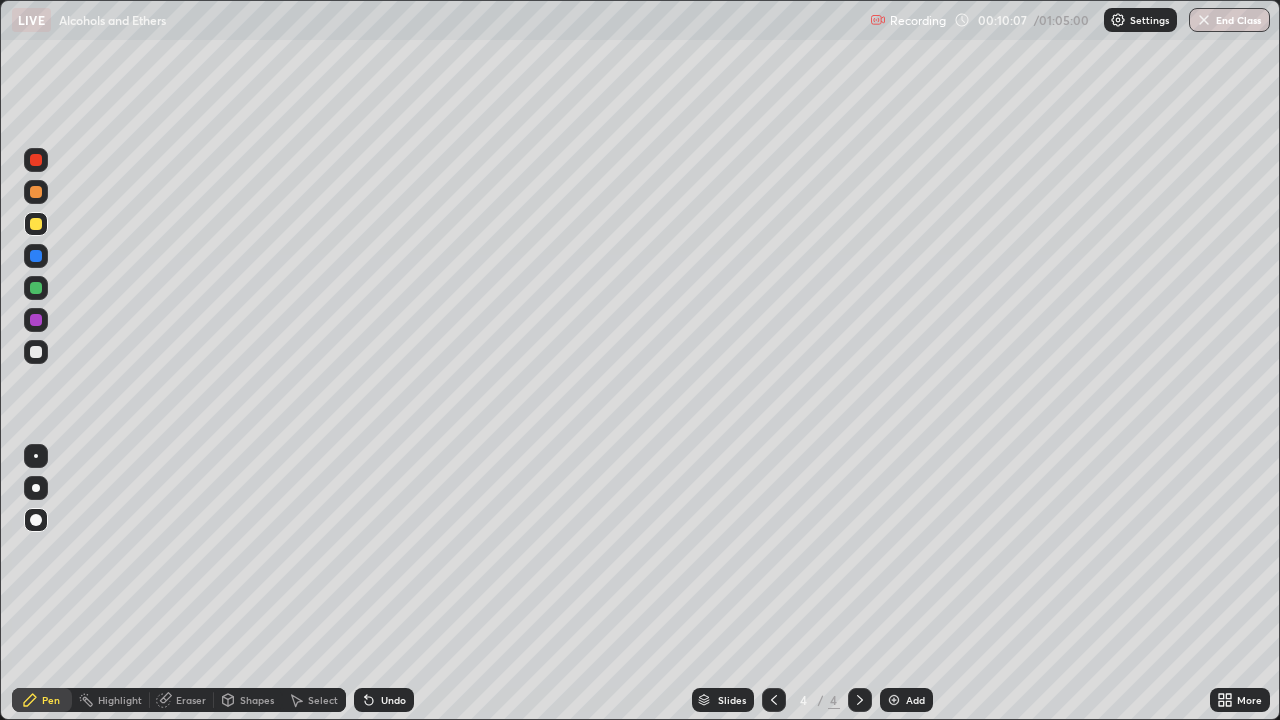click at bounding box center [36, 352] 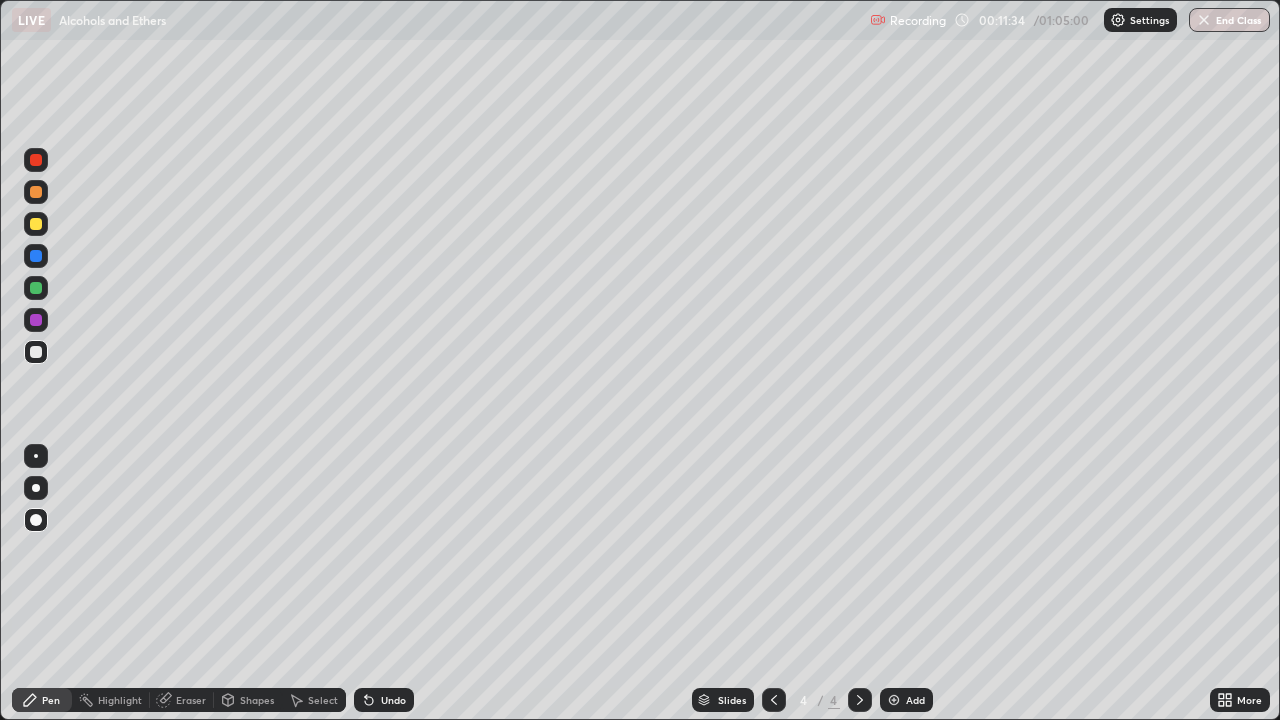 click at bounding box center (36, 224) 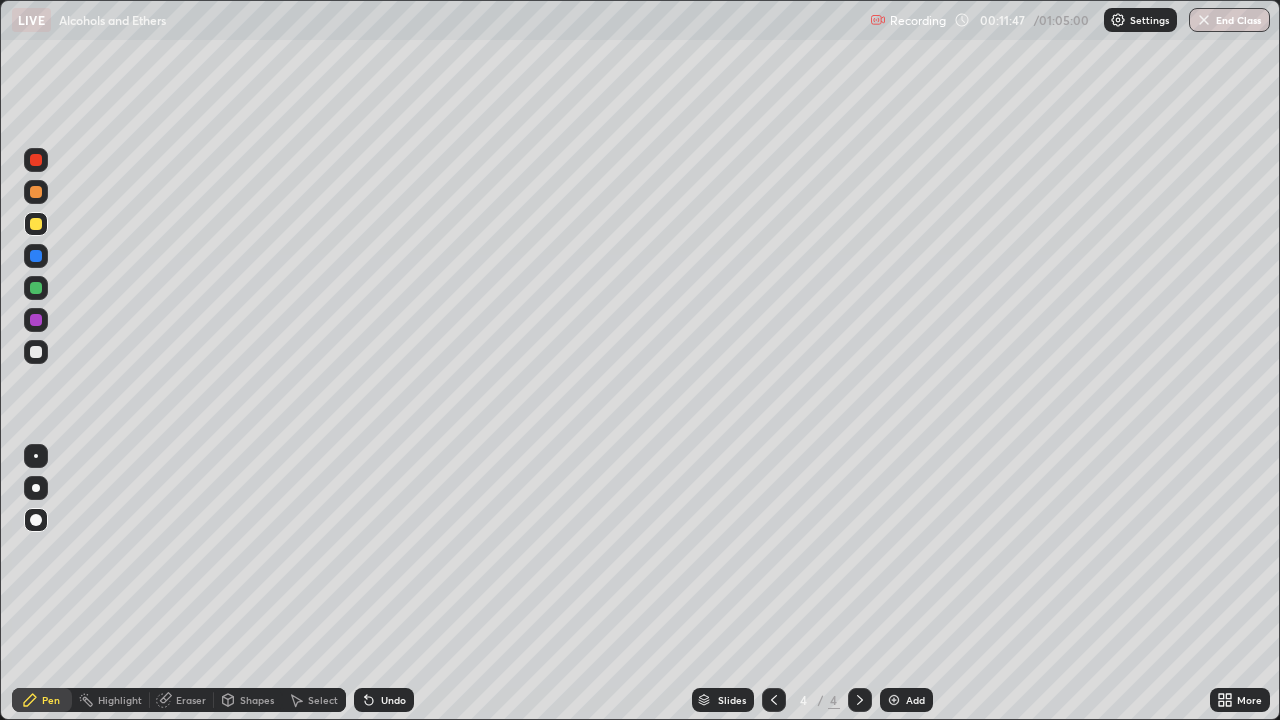 click at bounding box center [36, 352] 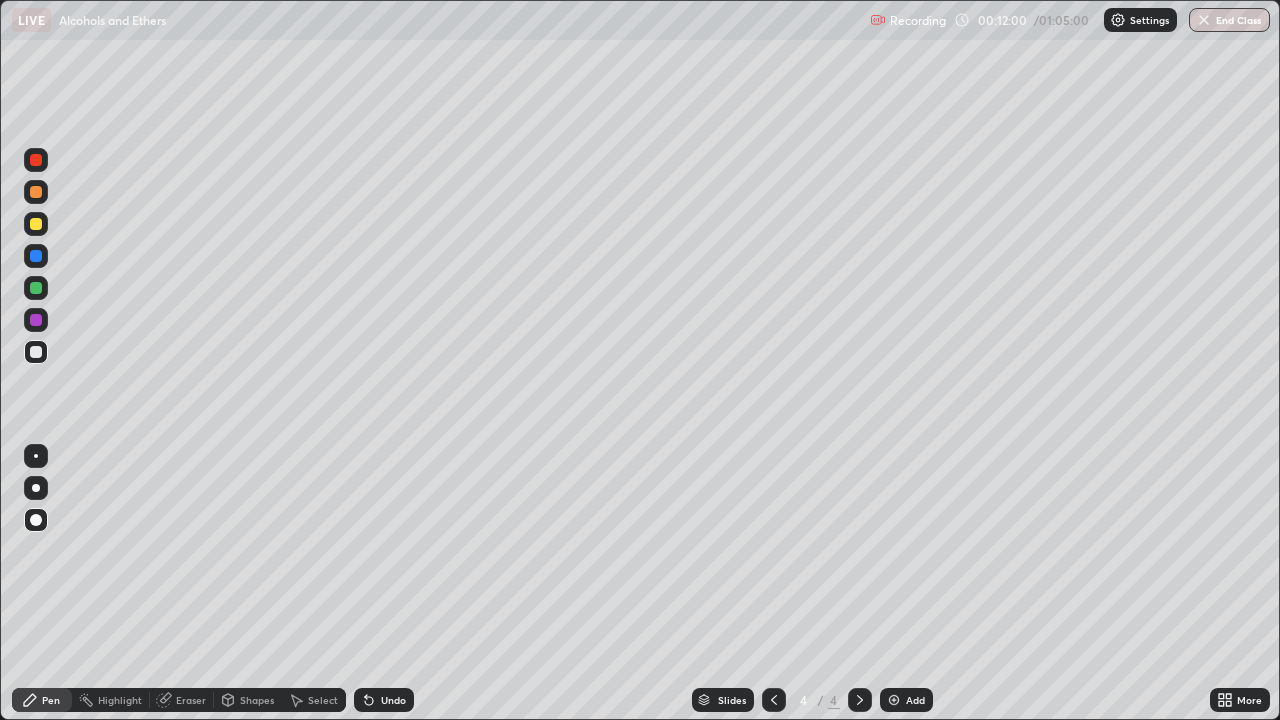 click at bounding box center [36, 256] 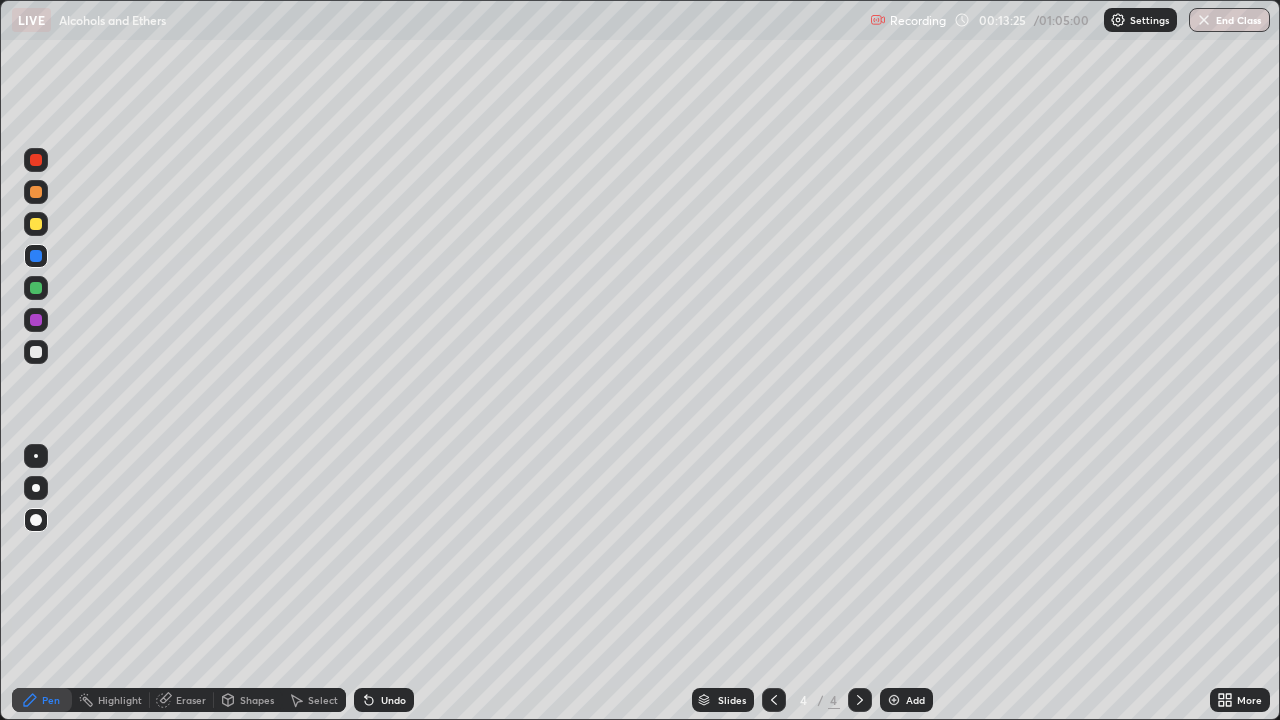 click at bounding box center (36, 224) 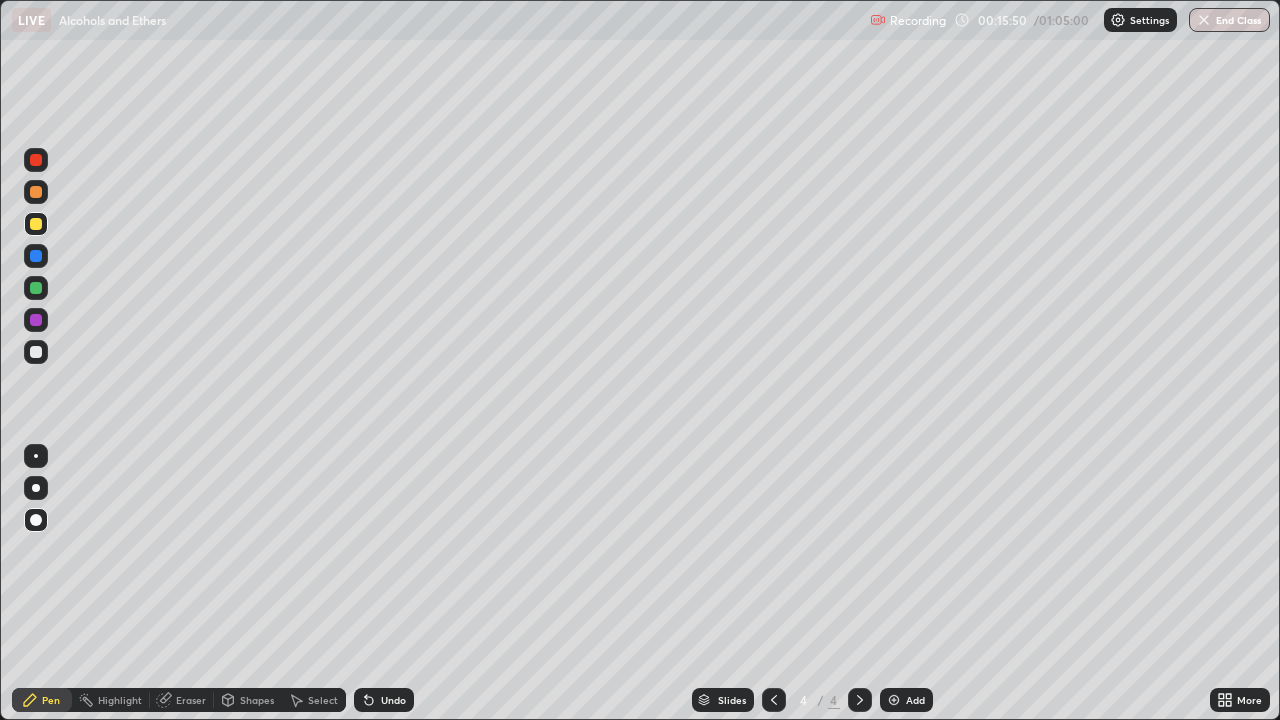 click on "Add" at bounding box center [906, 700] 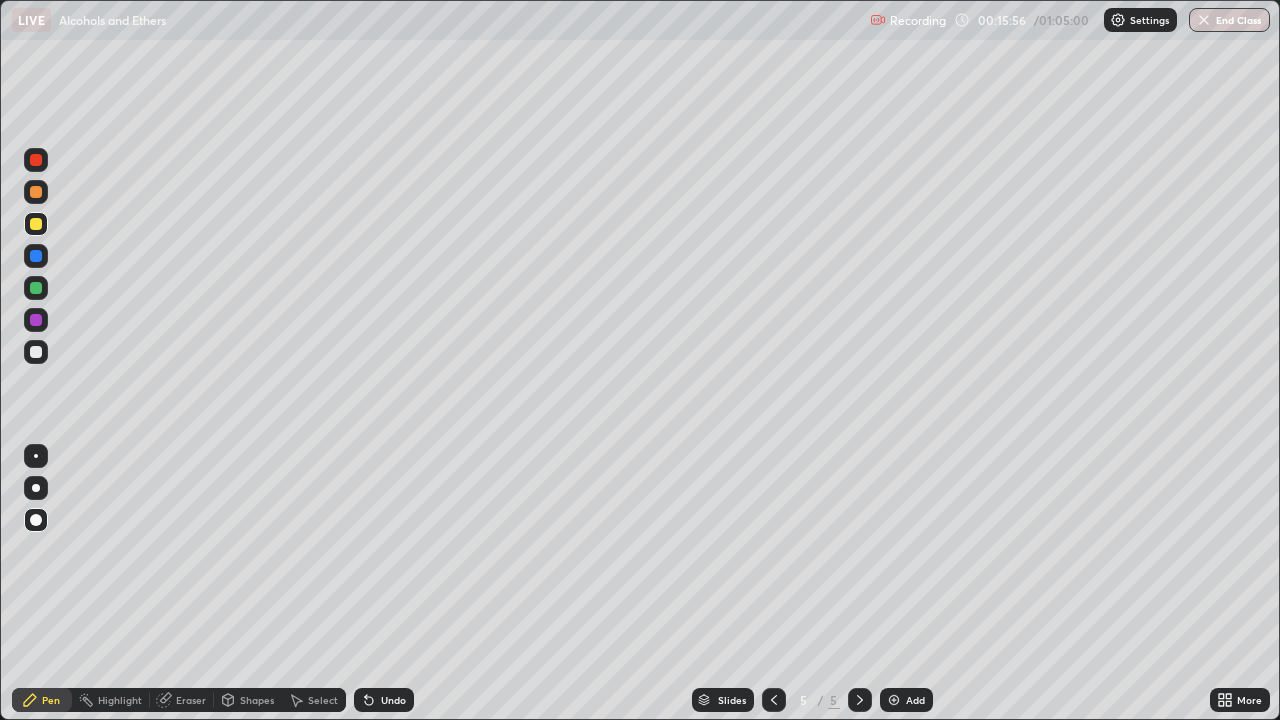 click at bounding box center (36, 352) 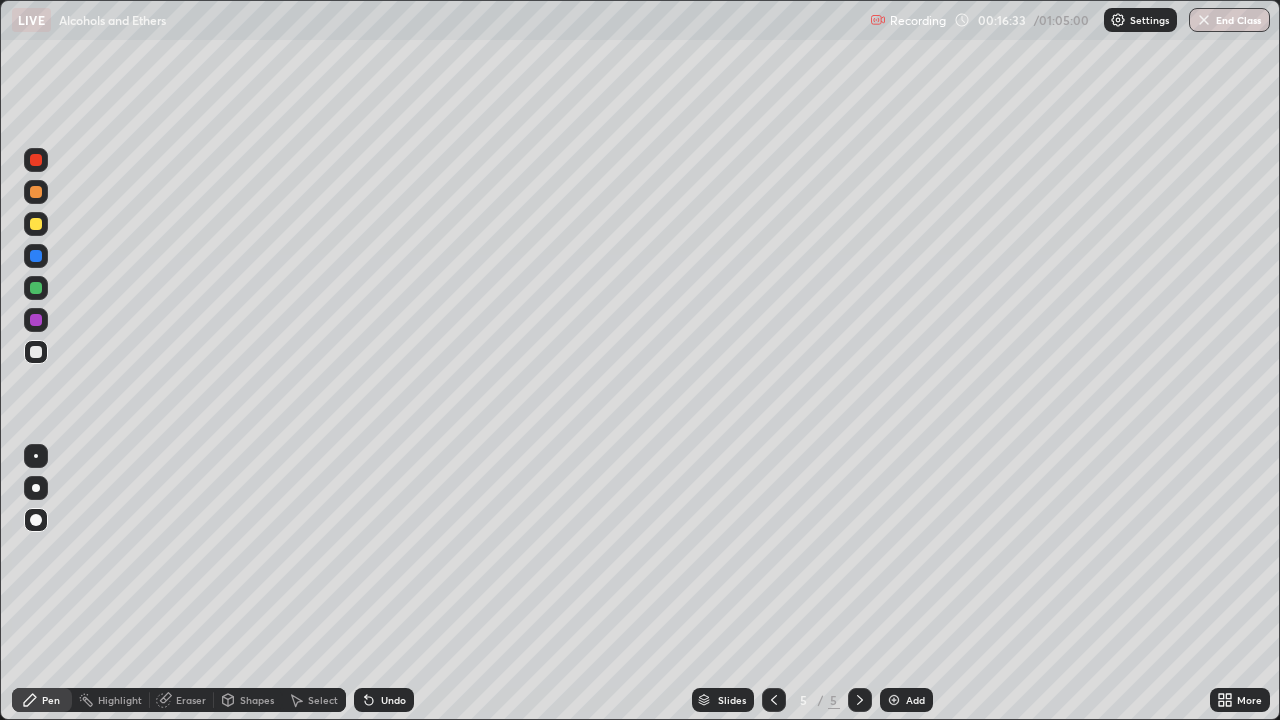 click at bounding box center [36, 224] 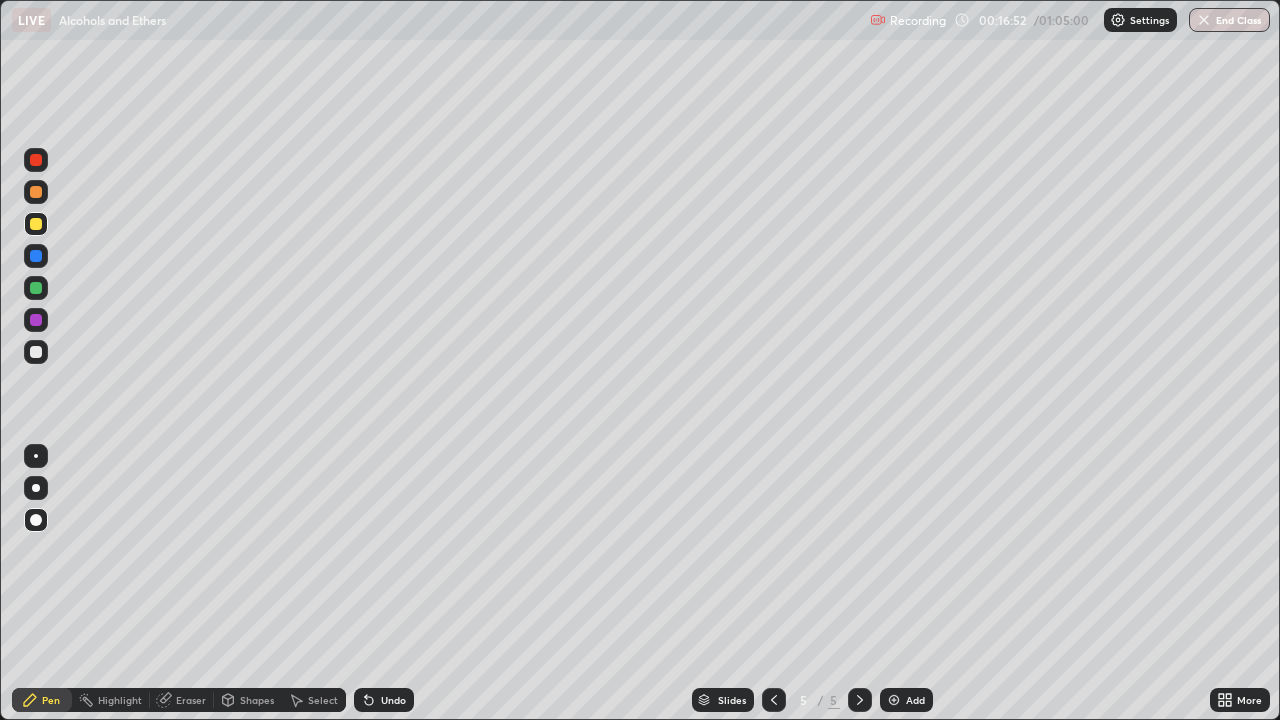 click at bounding box center [36, 352] 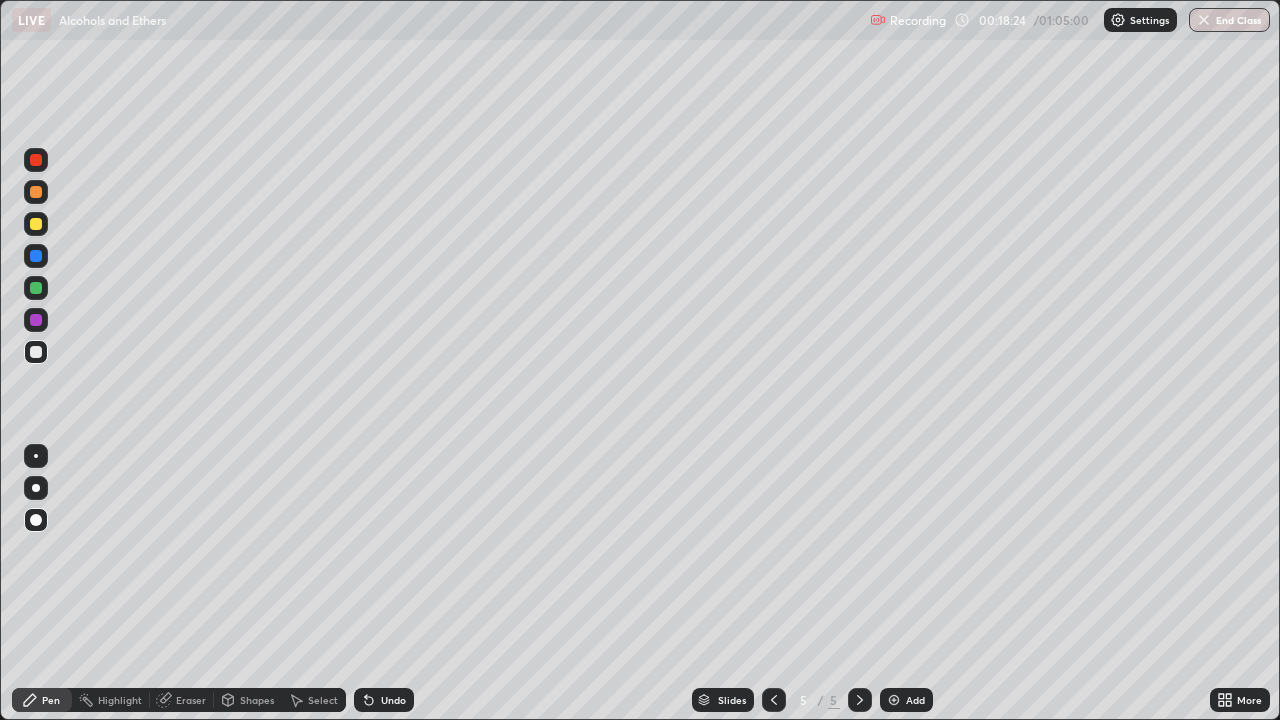 click at bounding box center (36, 224) 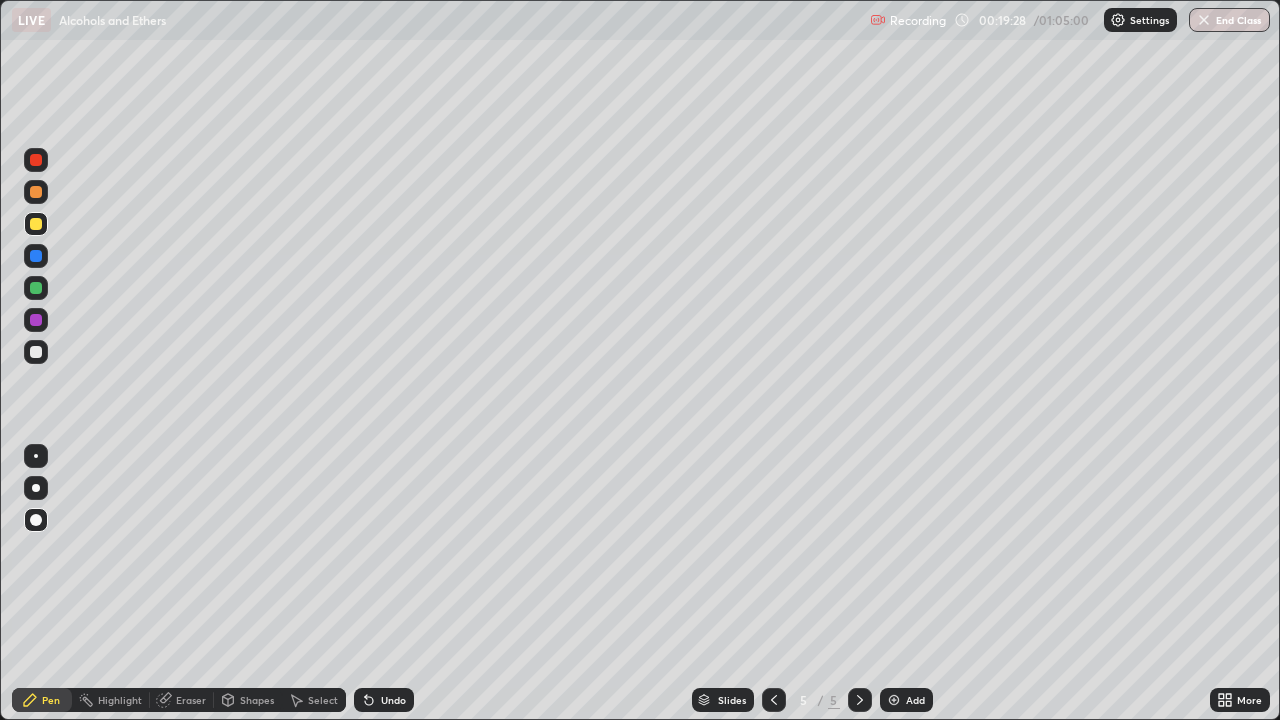 click at bounding box center (36, 160) 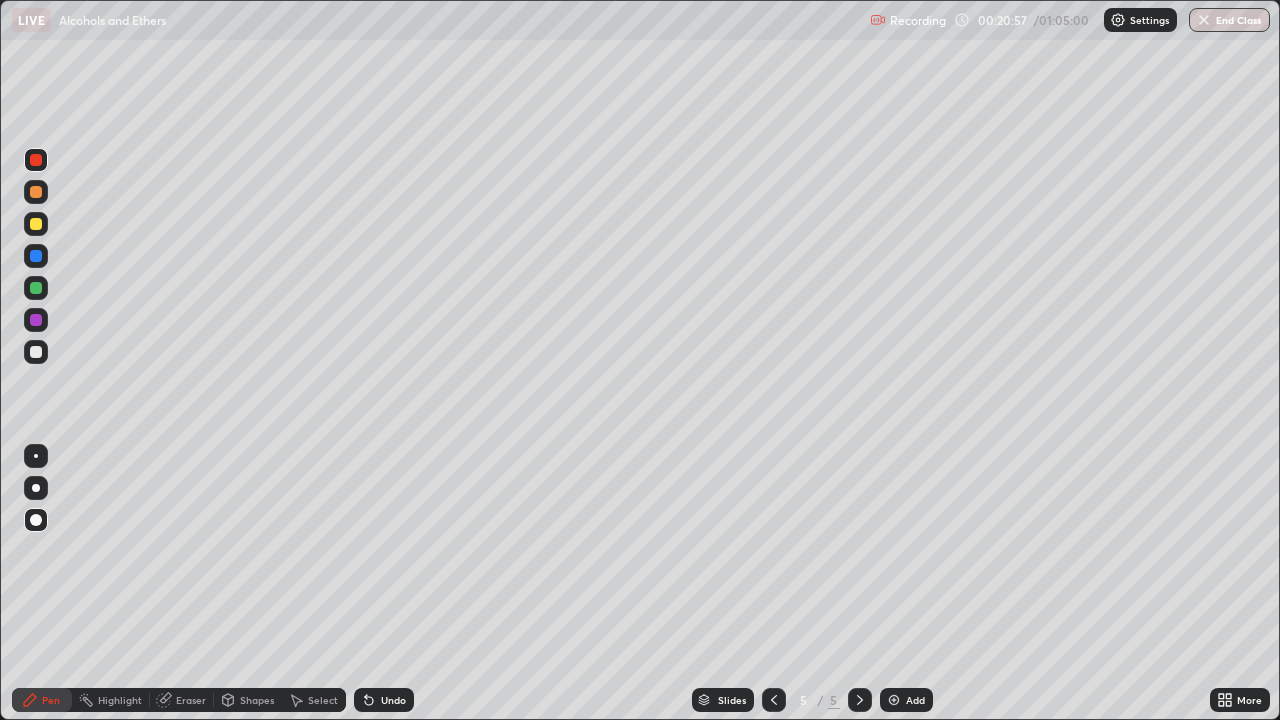 click at bounding box center [894, 700] 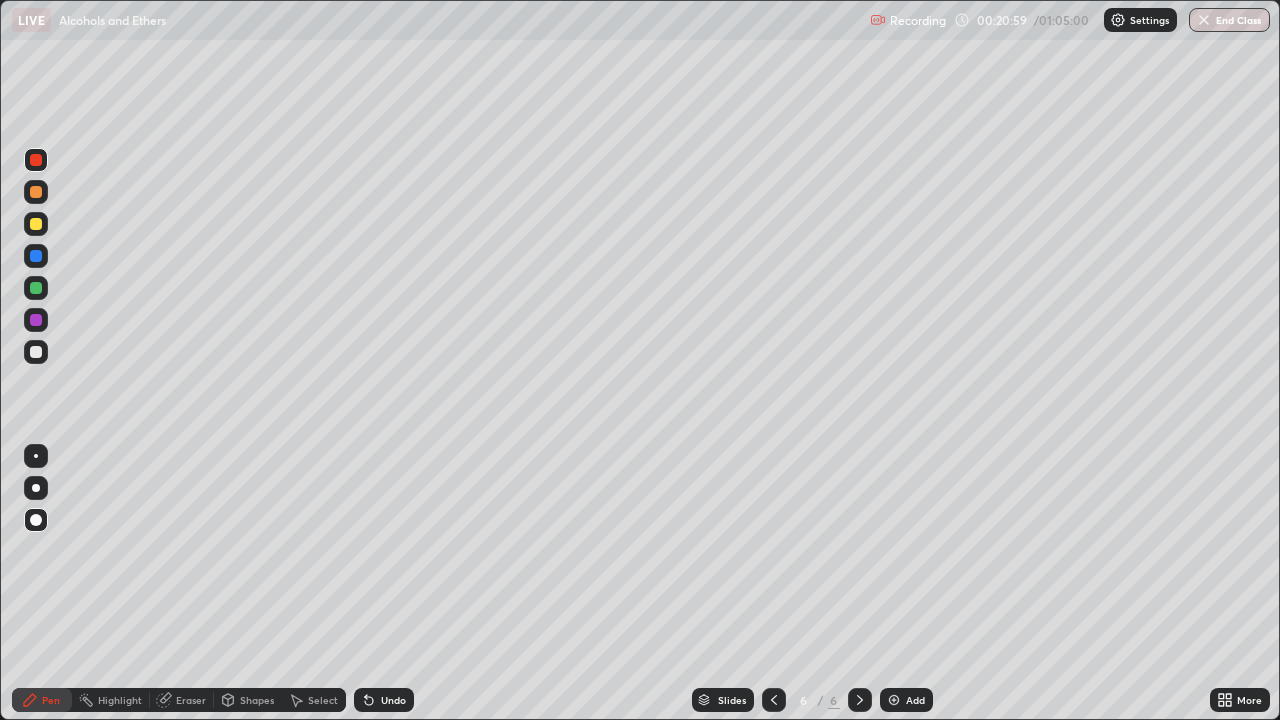 click at bounding box center [36, 224] 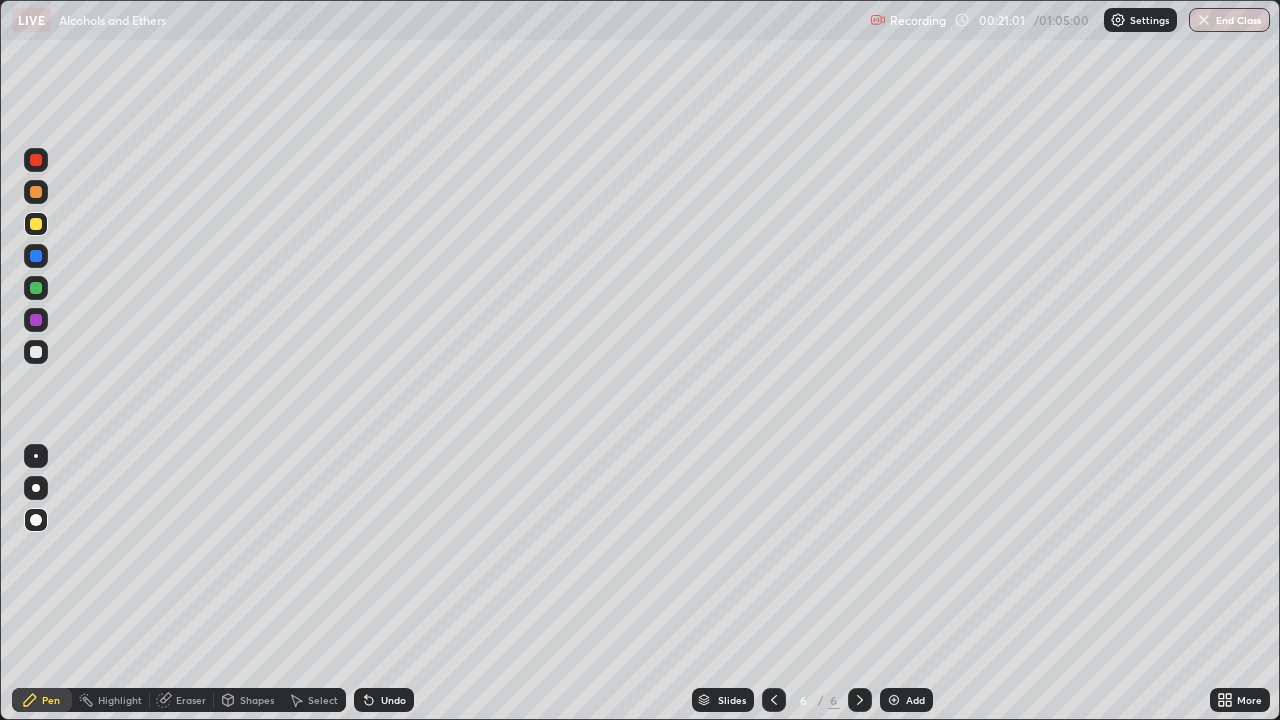 click at bounding box center (36, 352) 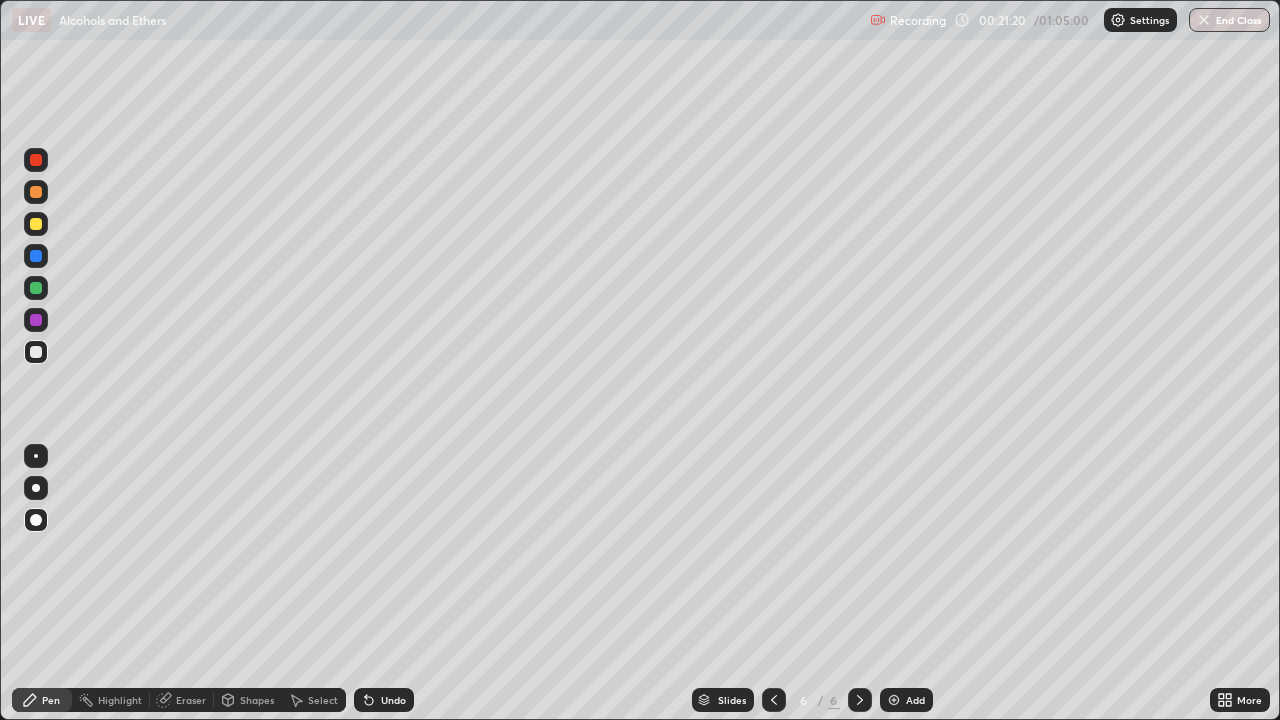 click on "Undo" at bounding box center (384, 700) 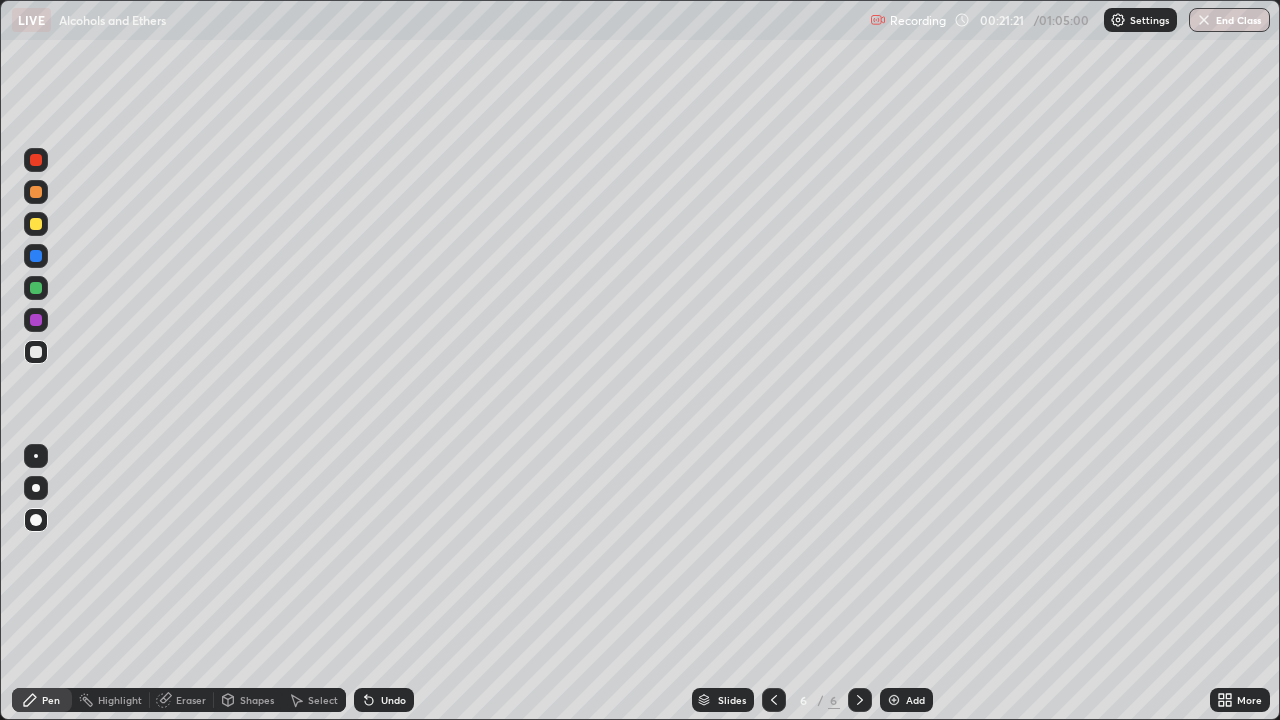 click 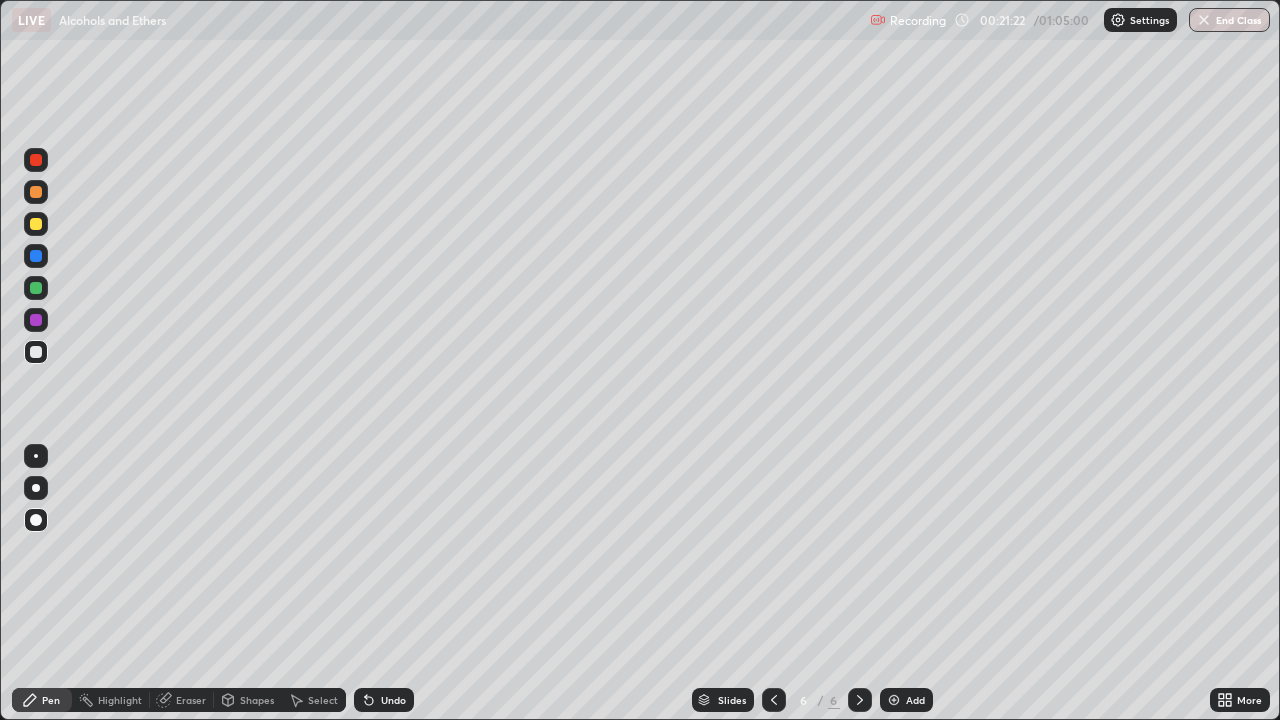 click 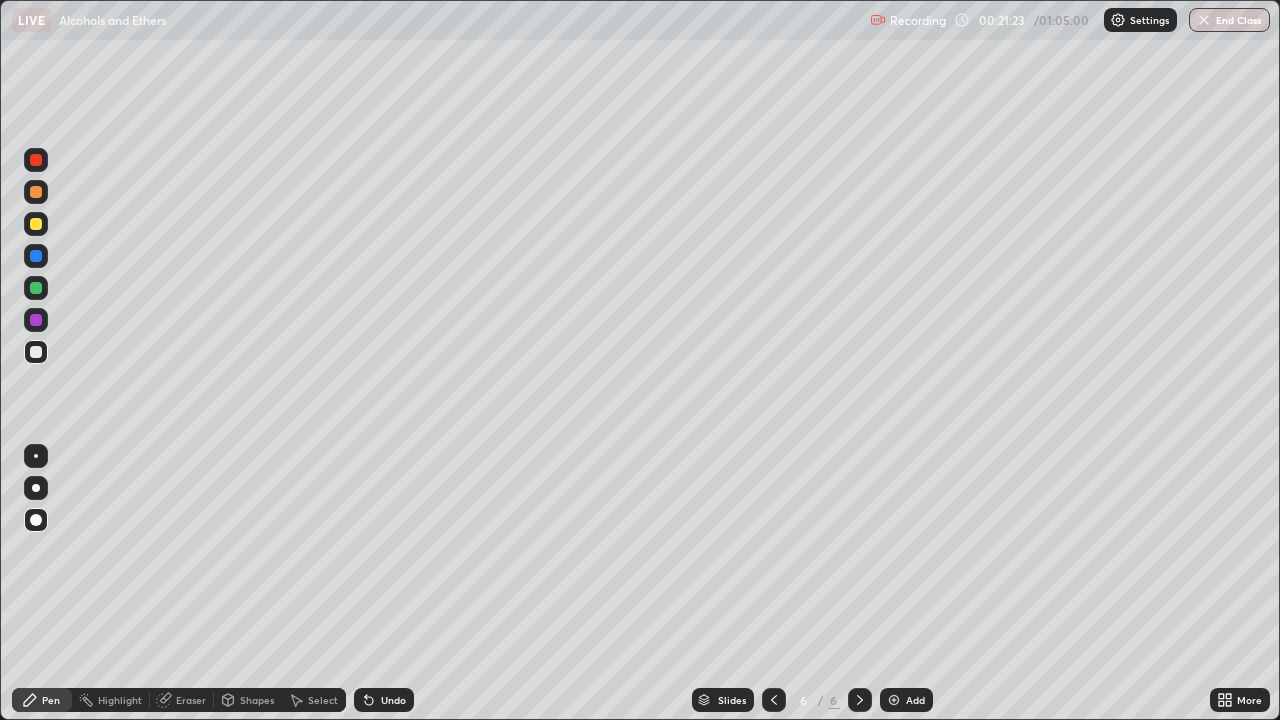 click on "Undo" at bounding box center (384, 700) 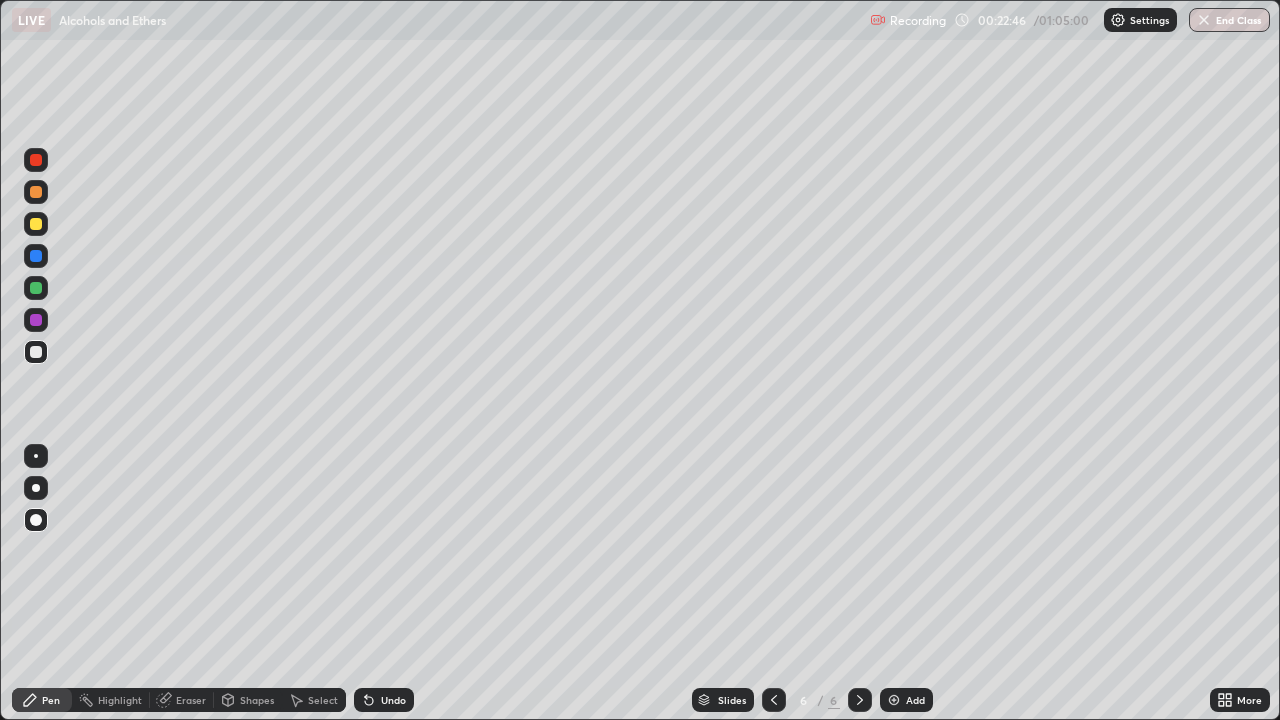 click at bounding box center [36, 224] 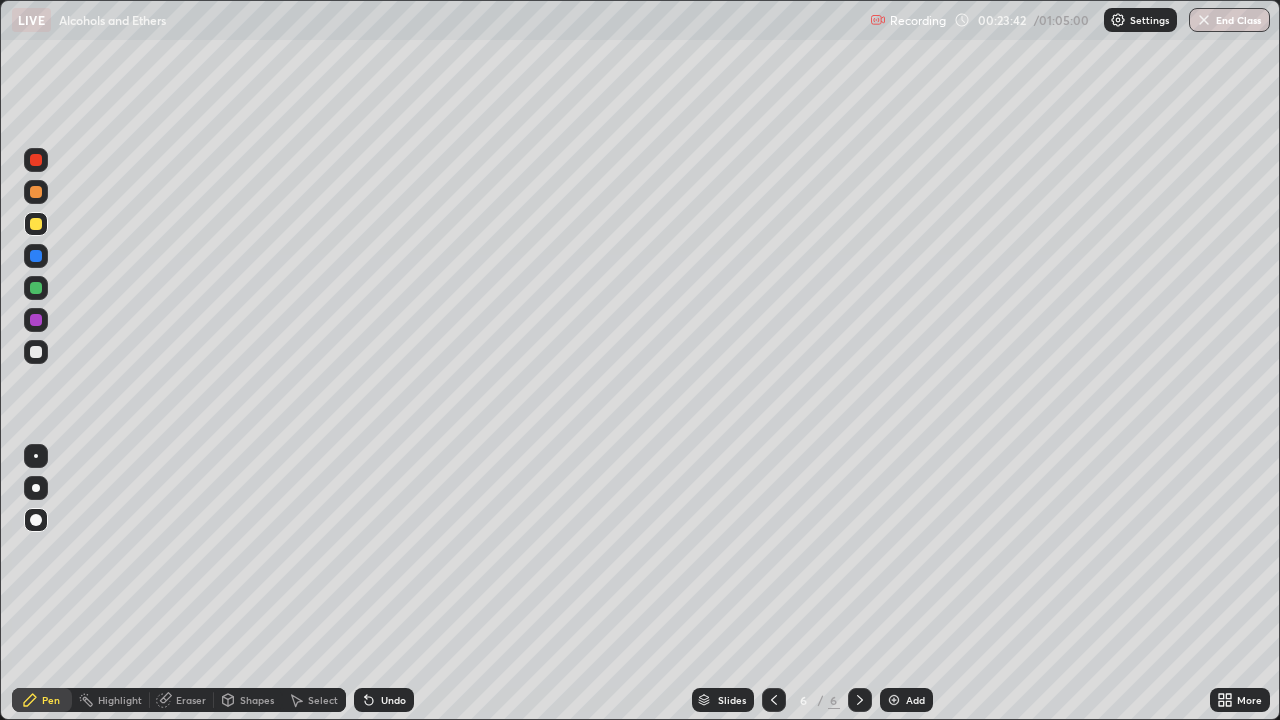 click at bounding box center [36, 192] 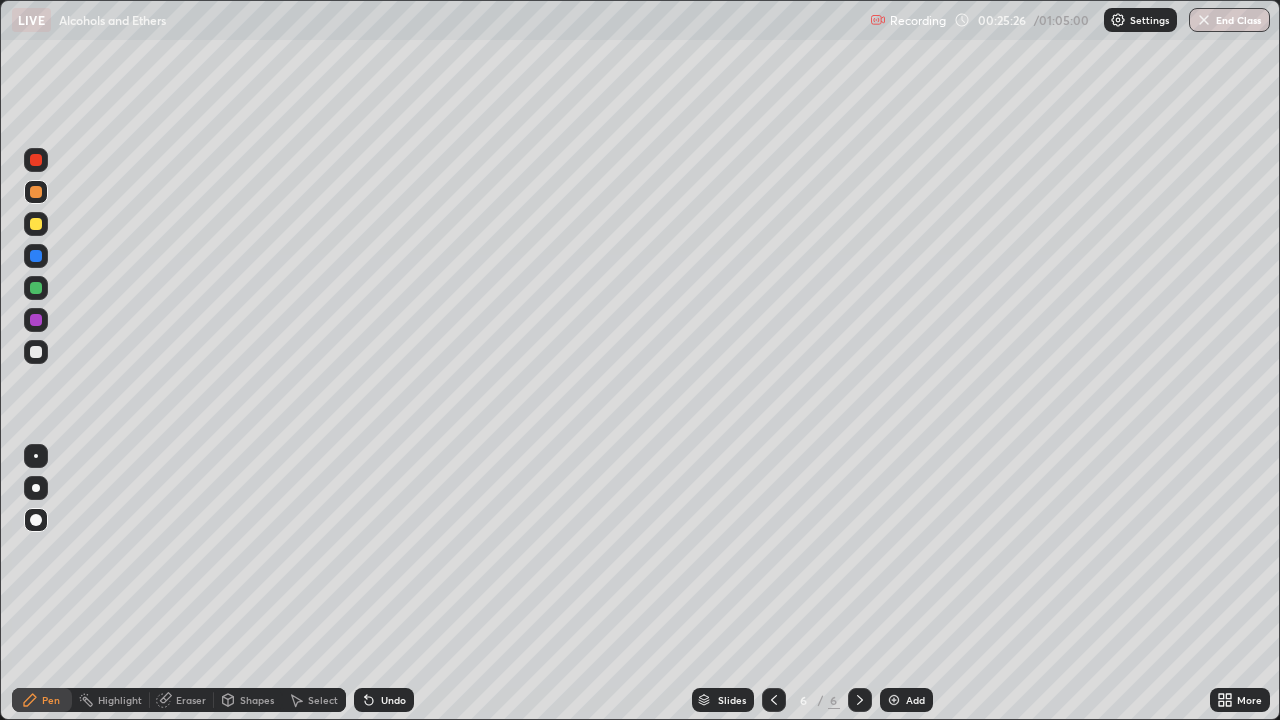 click at bounding box center [894, 700] 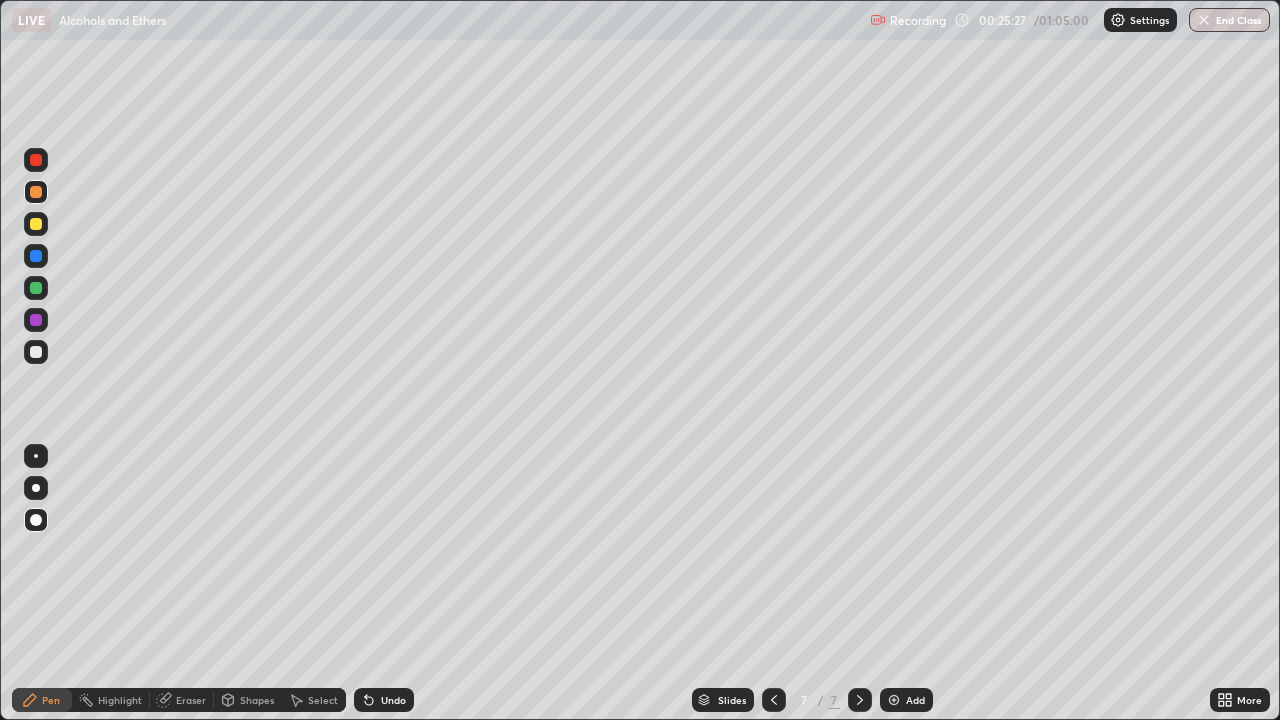 click at bounding box center (36, 352) 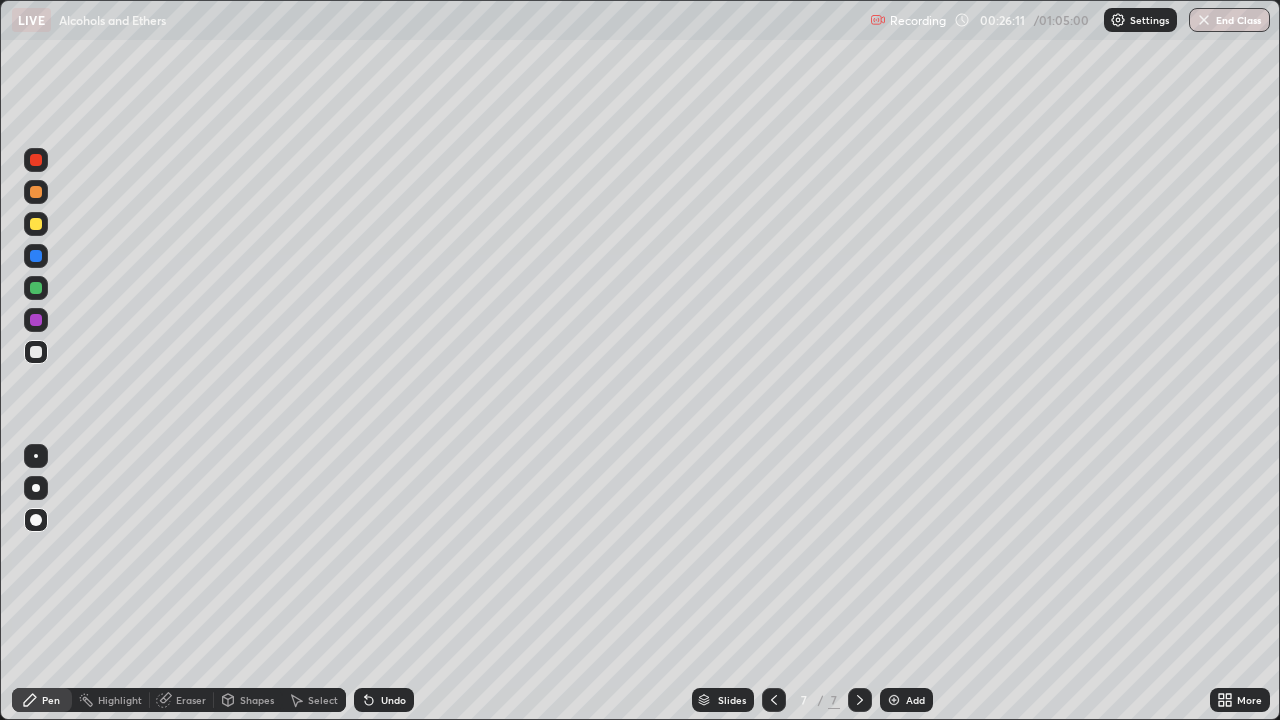 click at bounding box center (36, 224) 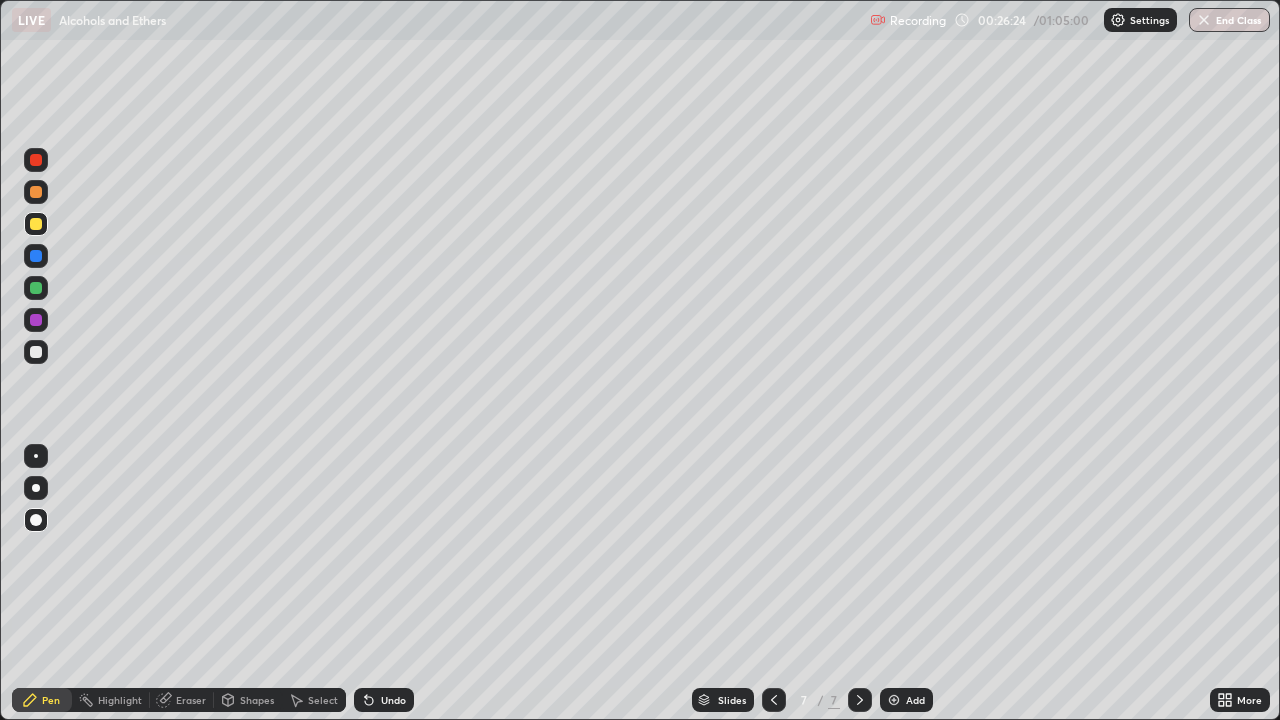 click at bounding box center (36, 352) 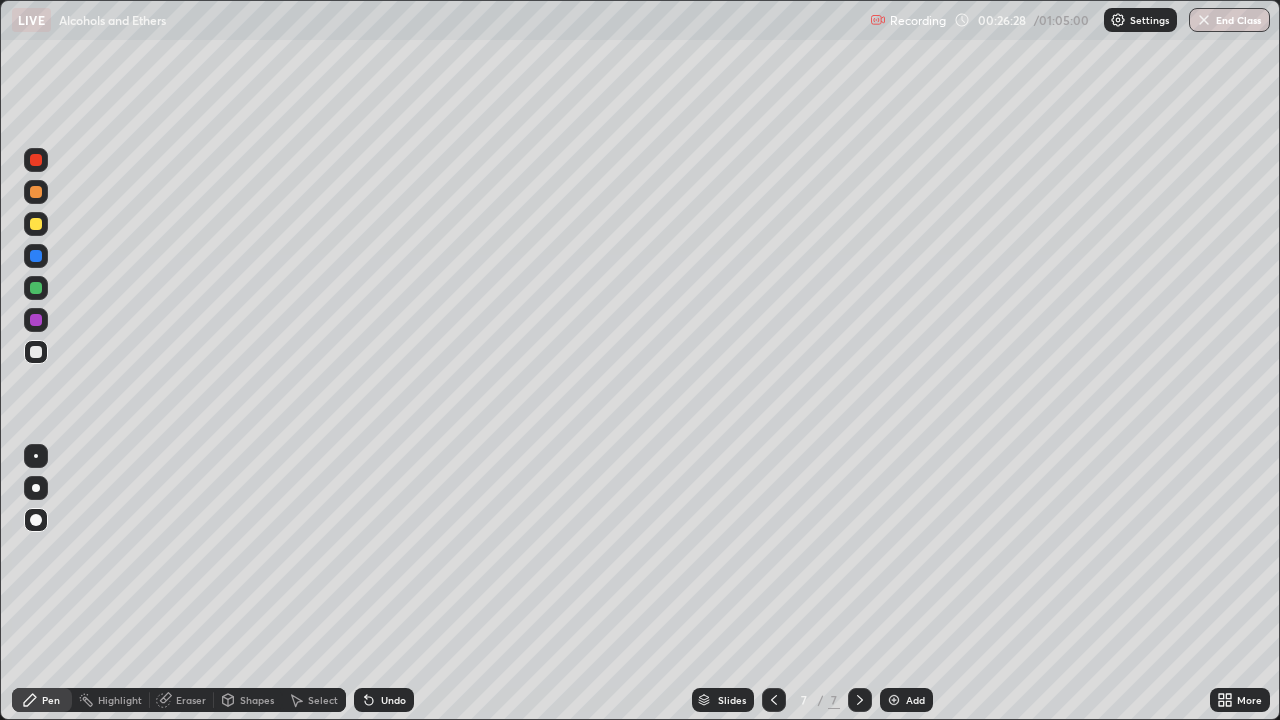 click at bounding box center [36, 160] 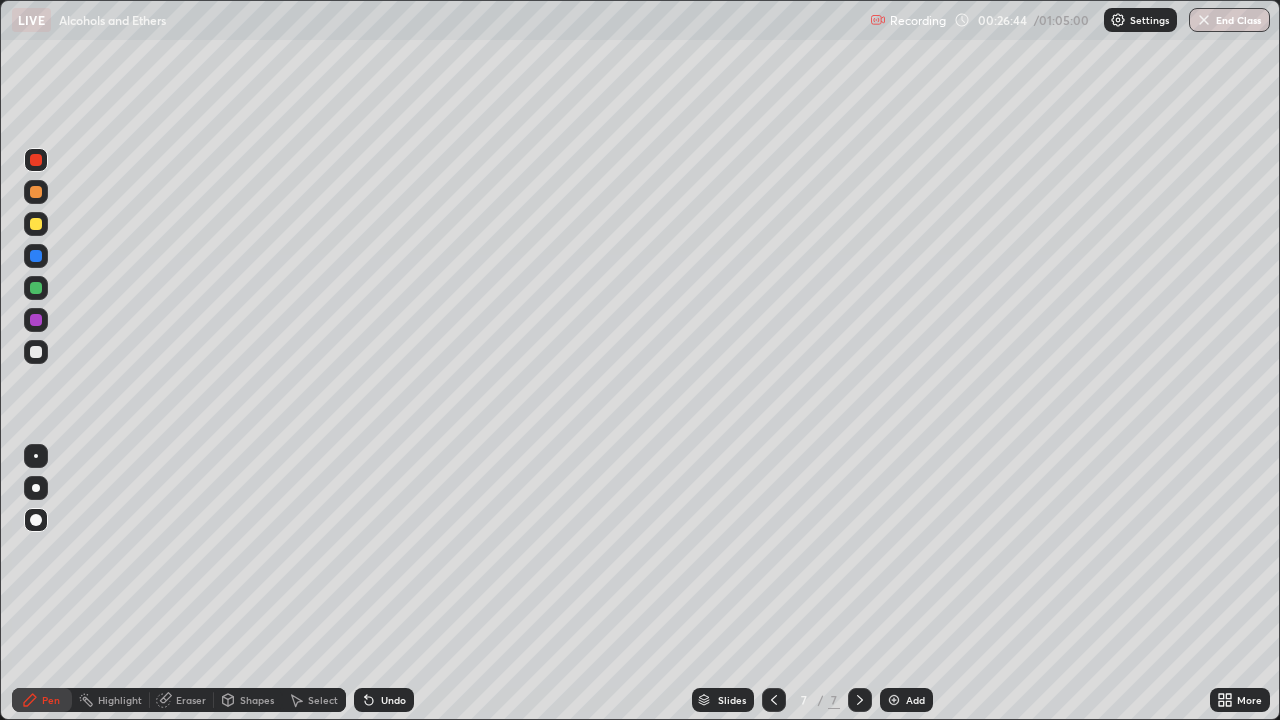 click at bounding box center [36, 288] 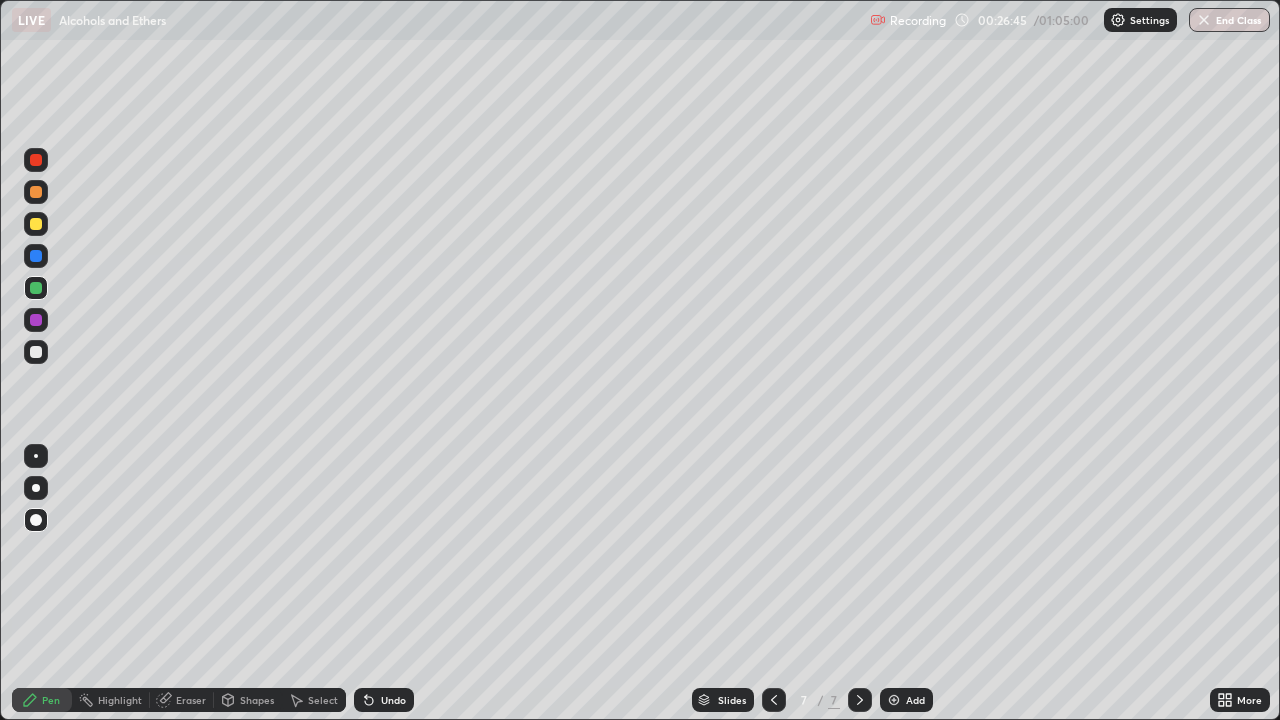 click at bounding box center (36, 352) 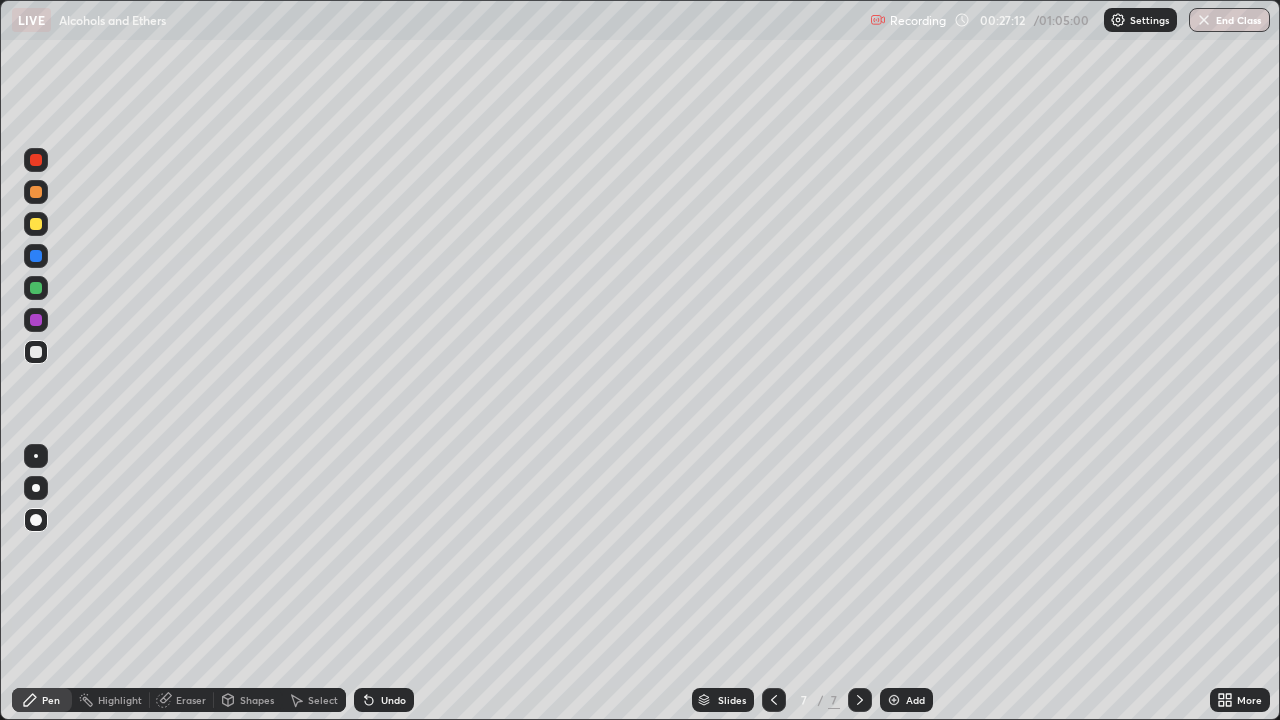 click at bounding box center [36, 160] 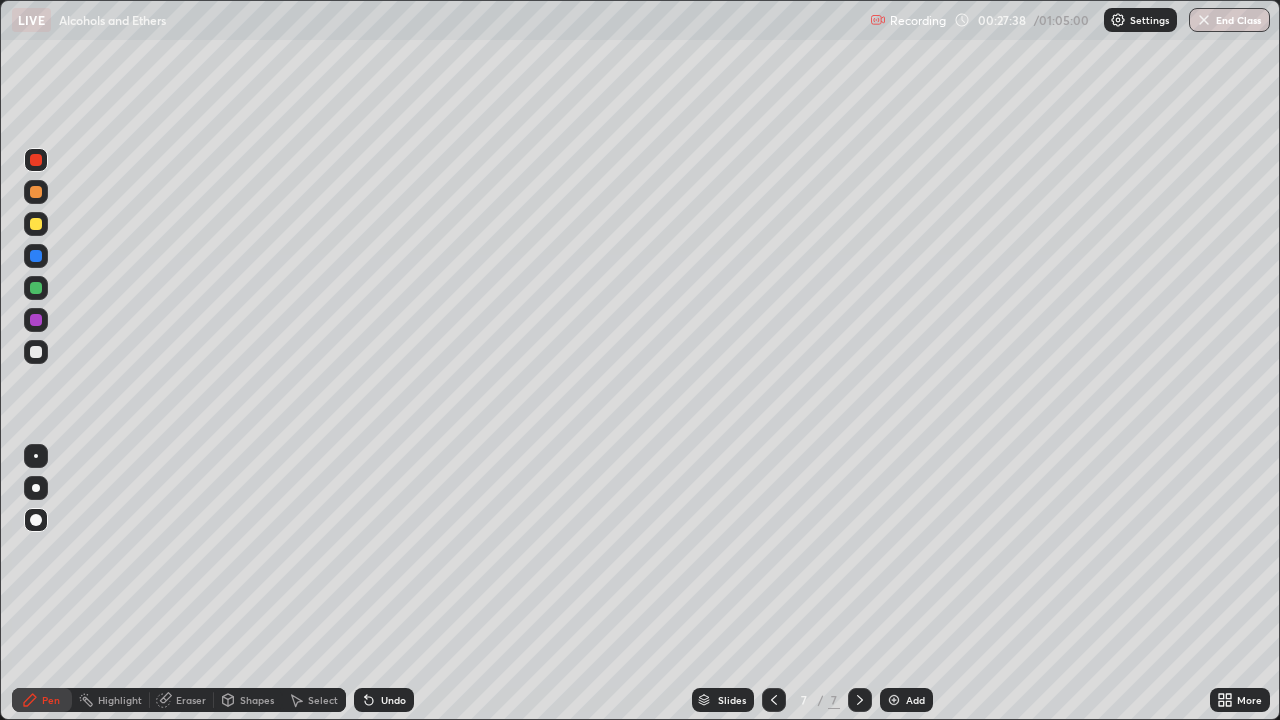 click at bounding box center (36, 352) 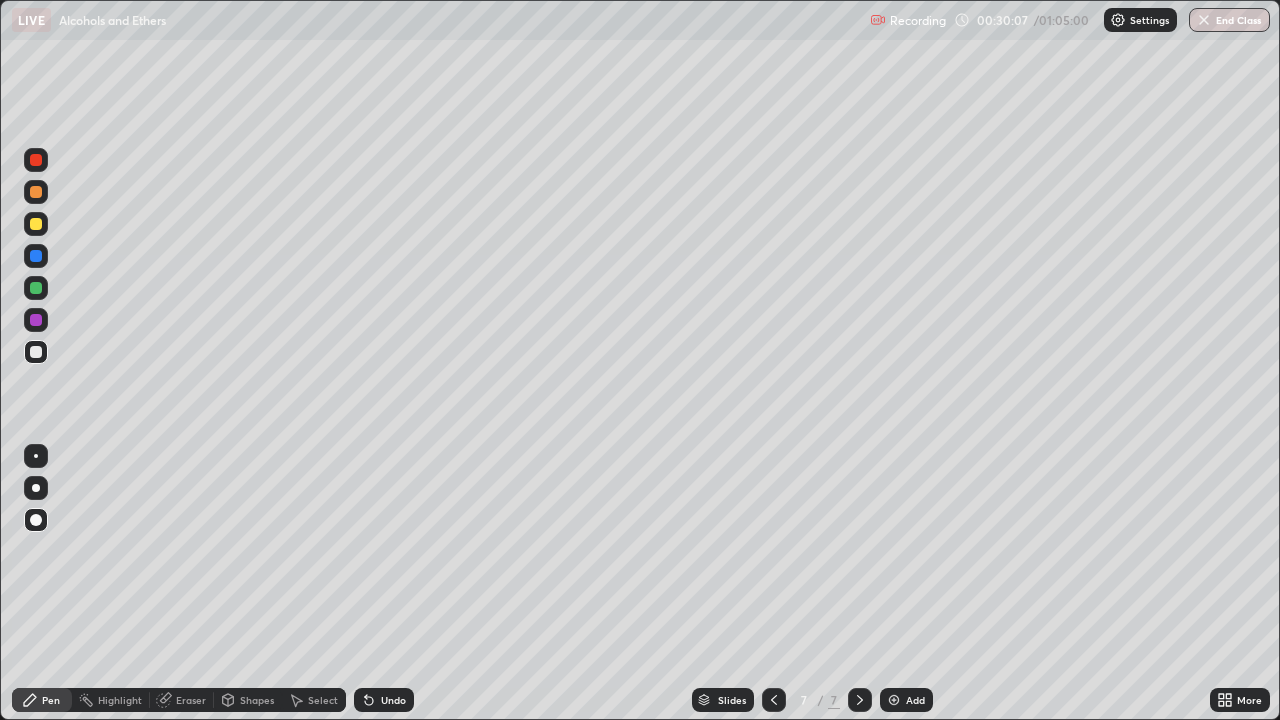 click at bounding box center [894, 700] 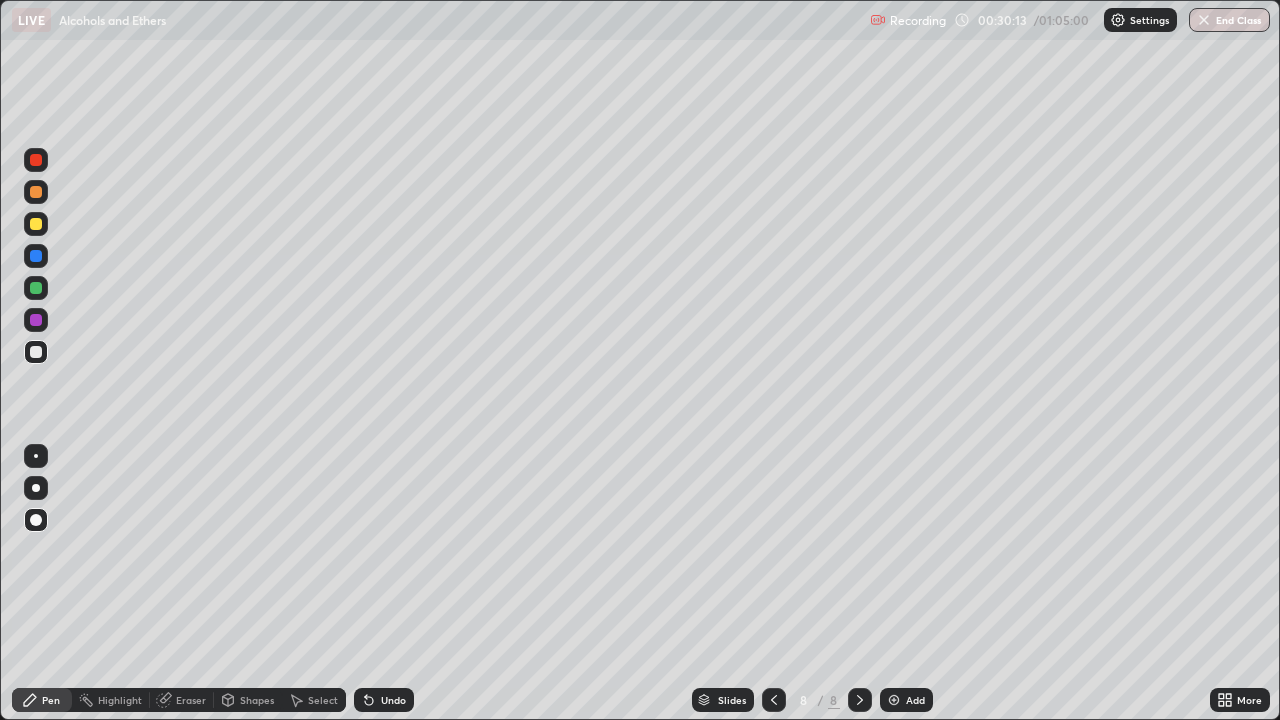 click at bounding box center [36, 224] 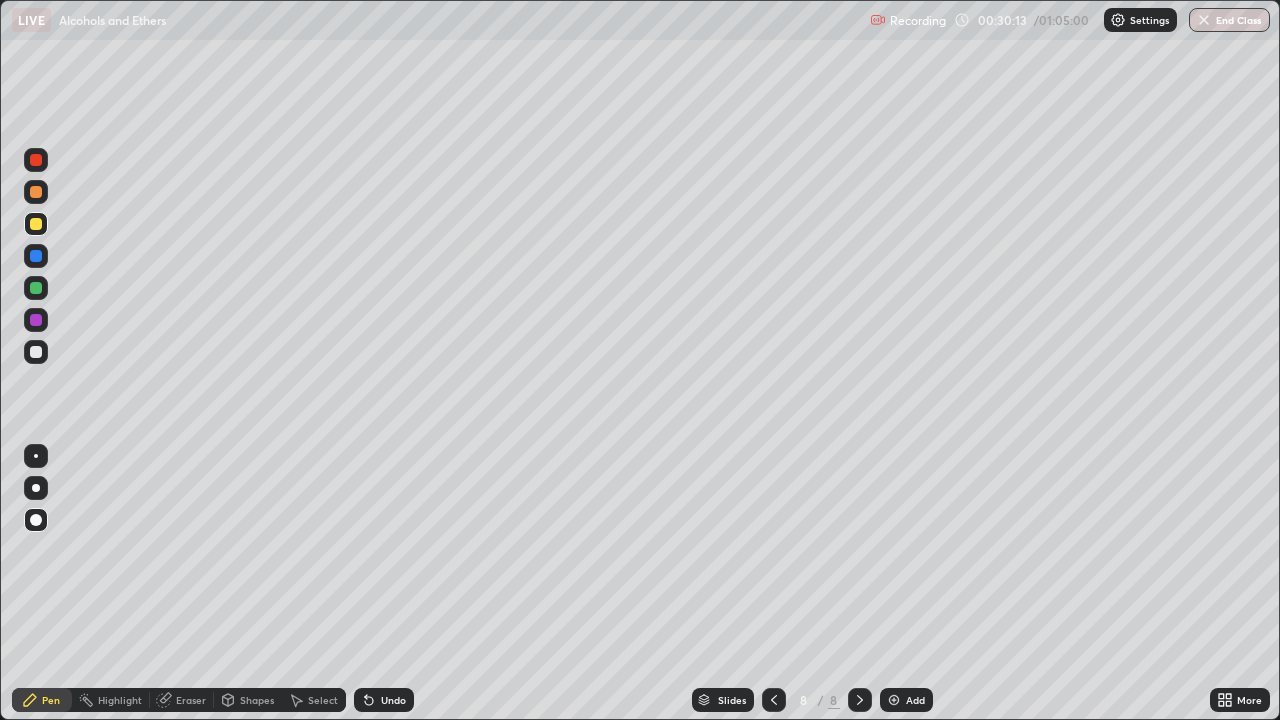 click at bounding box center [36, 256] 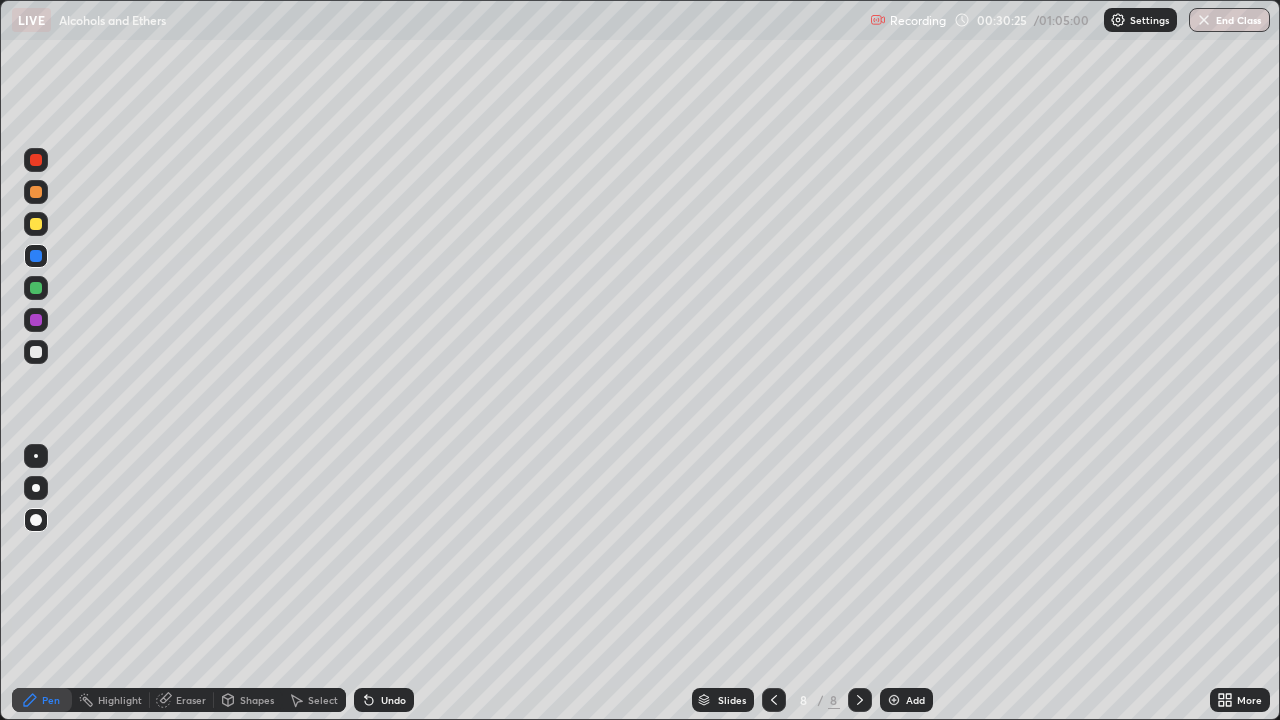 click at bounding box center (36, 288) 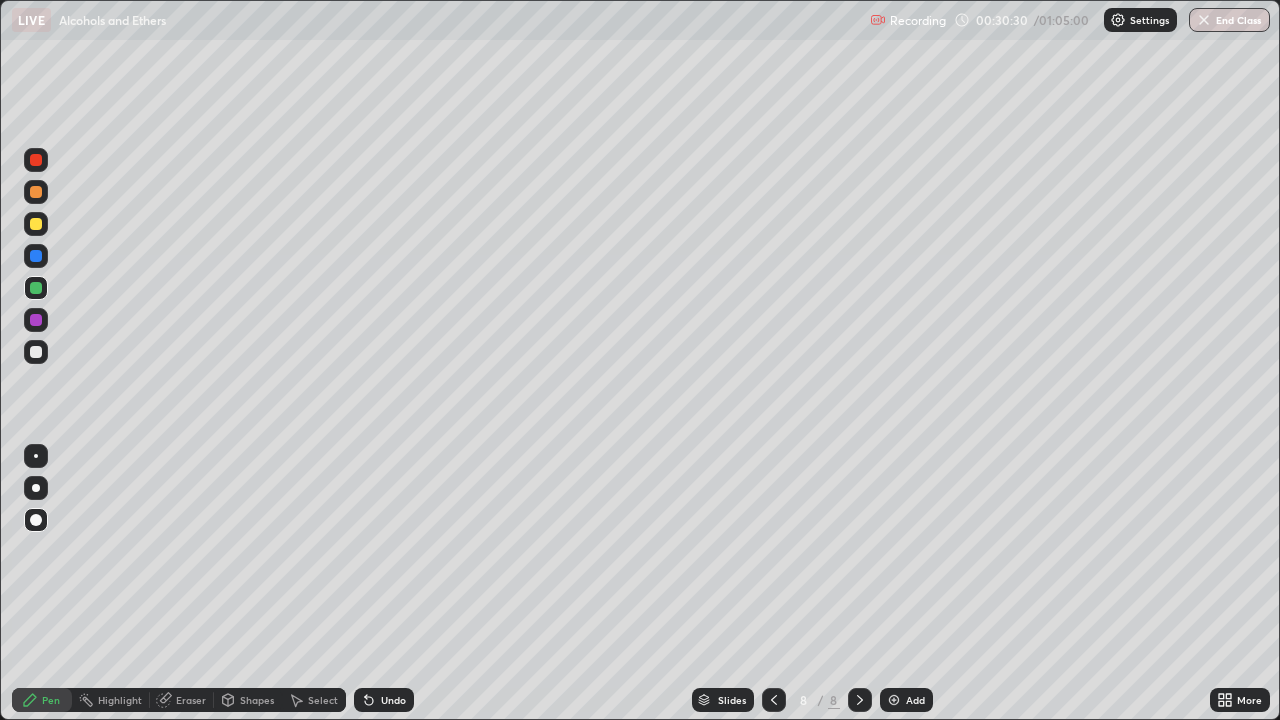 click at bounding box center (36, 352) 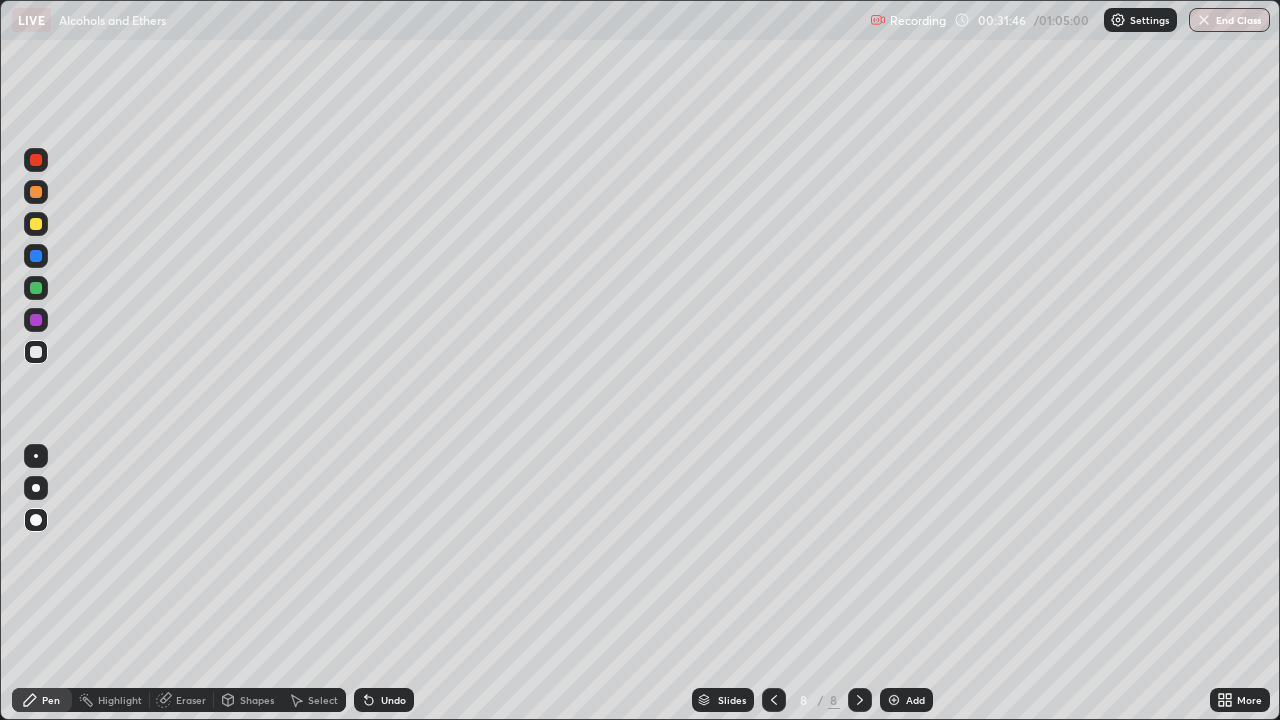 click on "Undo" at bounding box center (393, 700) 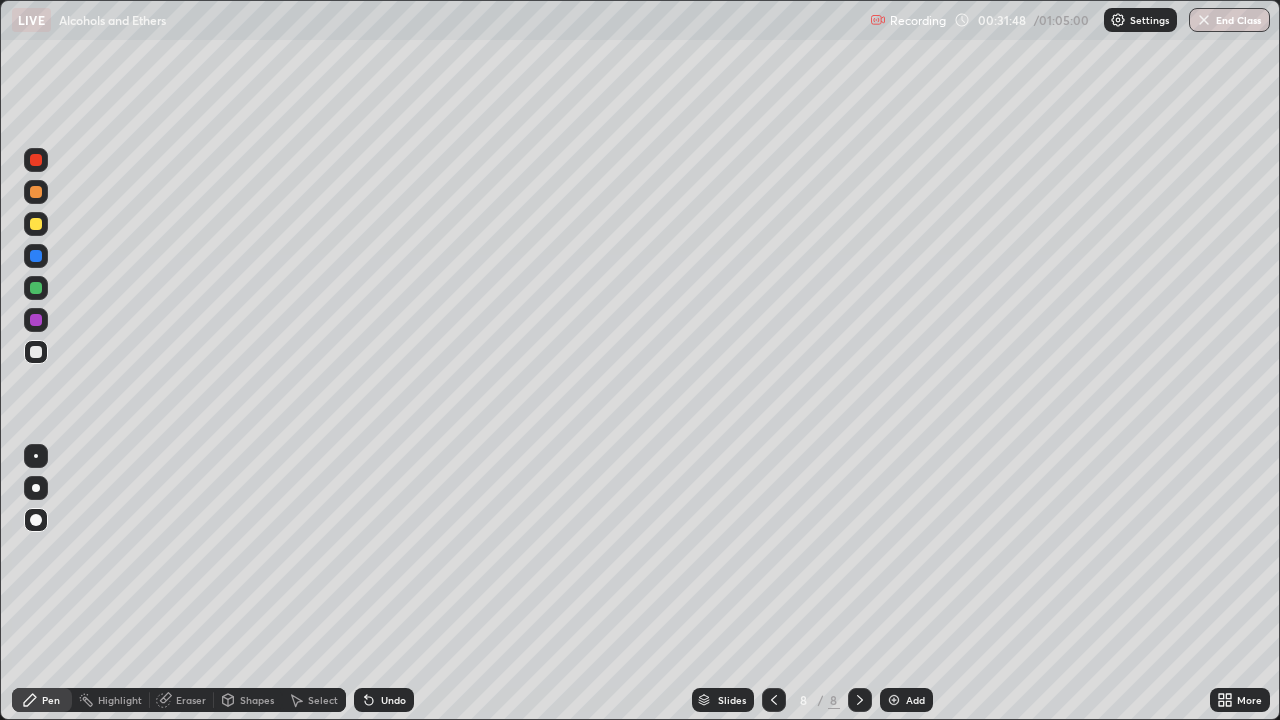 click on "Undo" at bounding box center (393, 700) 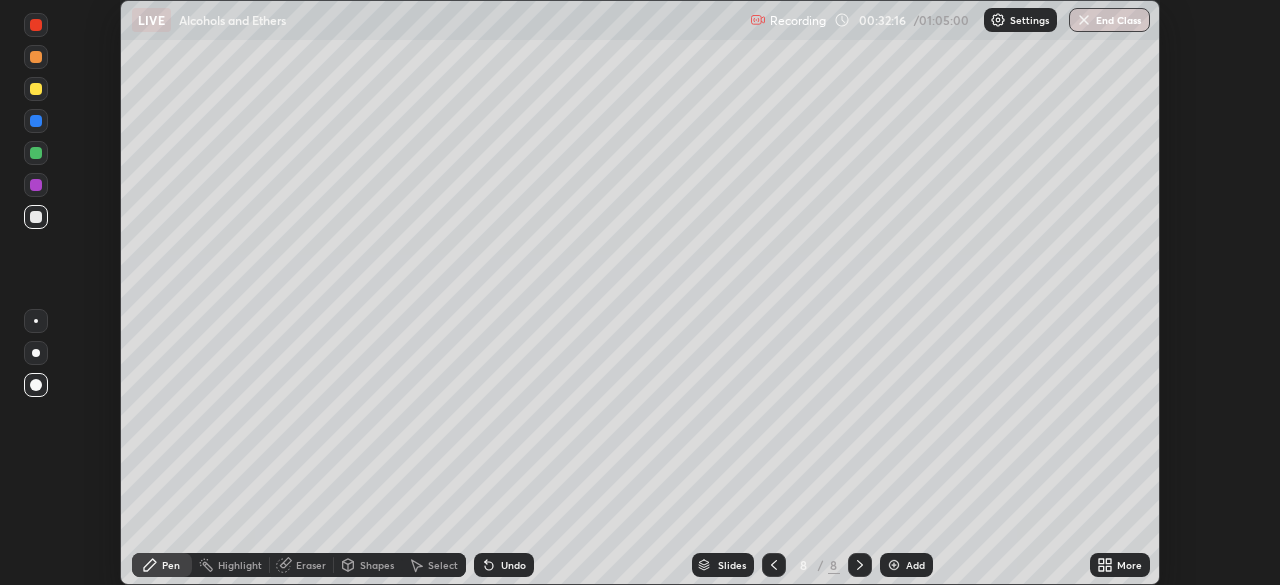 scroll, scrollTop: 585, scrollLeft: 1280, axis: both 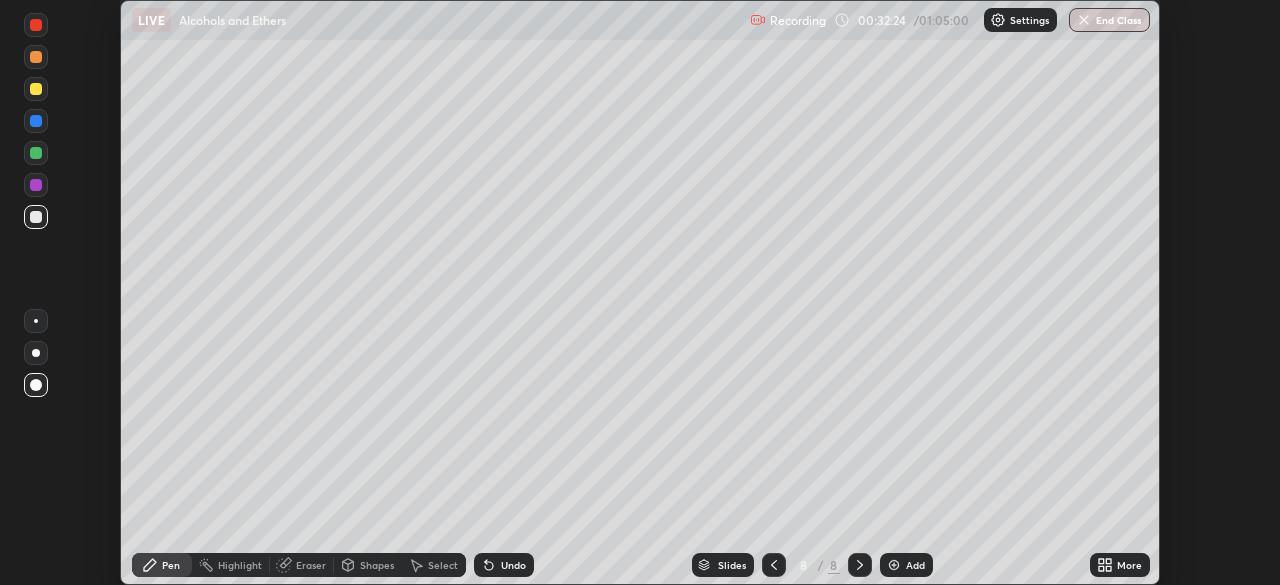click 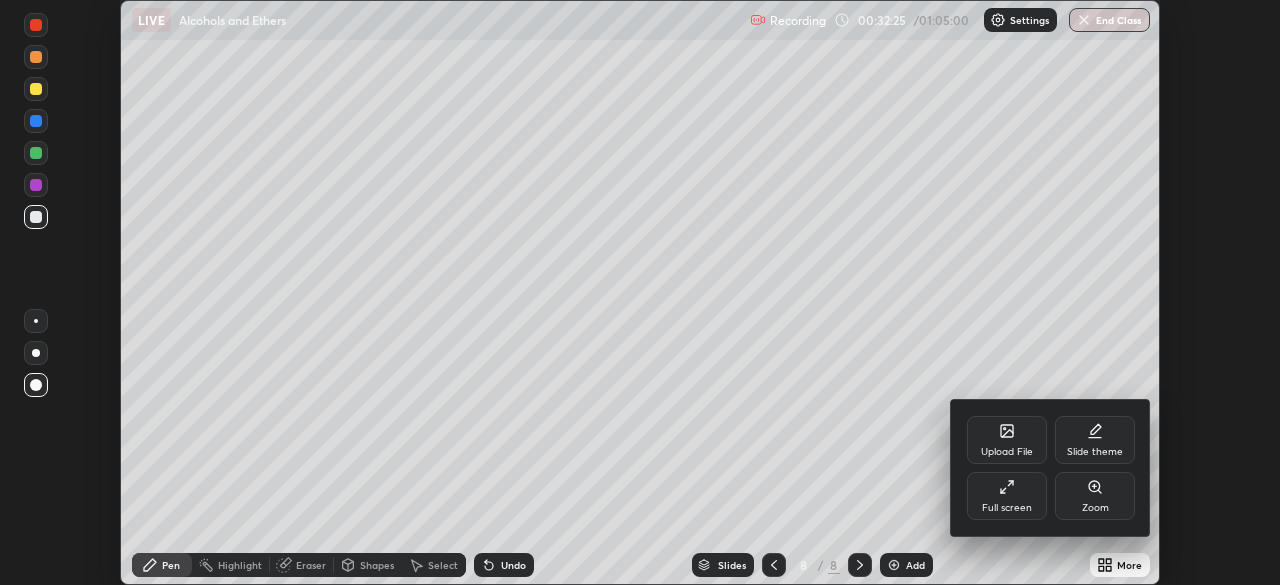 click on "Full screen" at bounding box center [1007, 496] 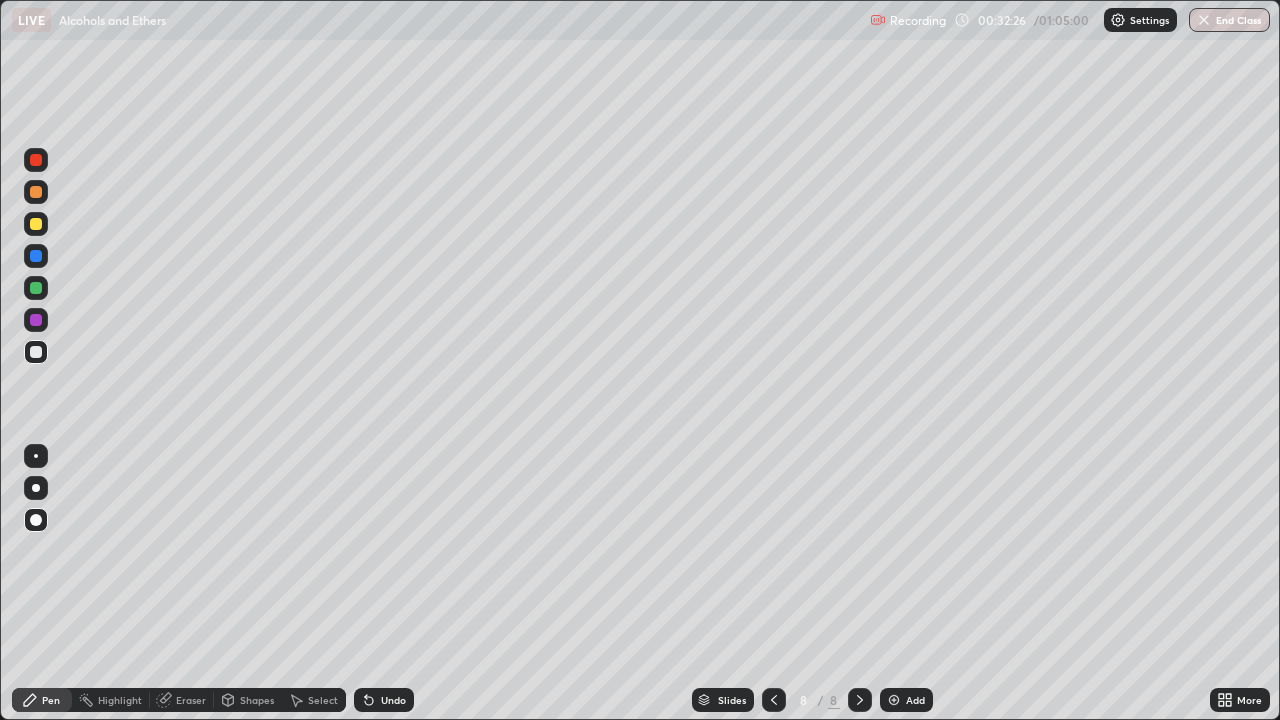 scroll, scrollTop: 99280, scrollLeft: 98720, axis: both 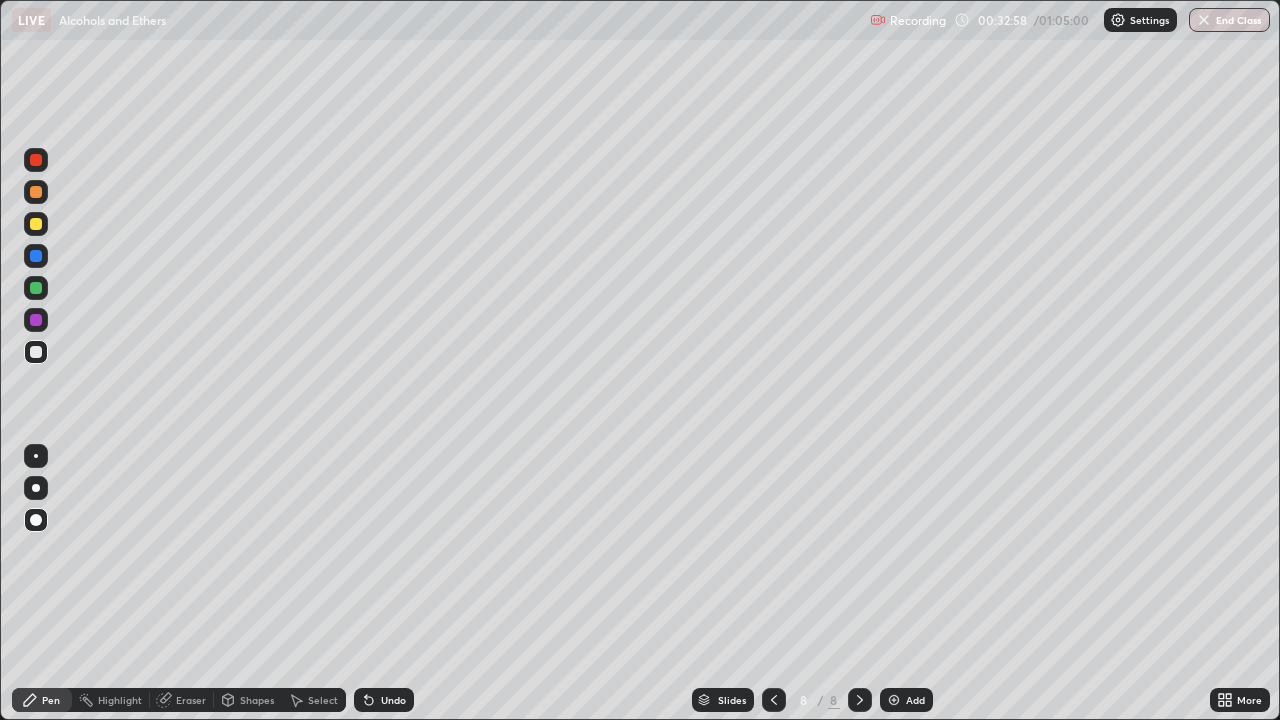 click on "Undo" at bounding box center (393, 700) 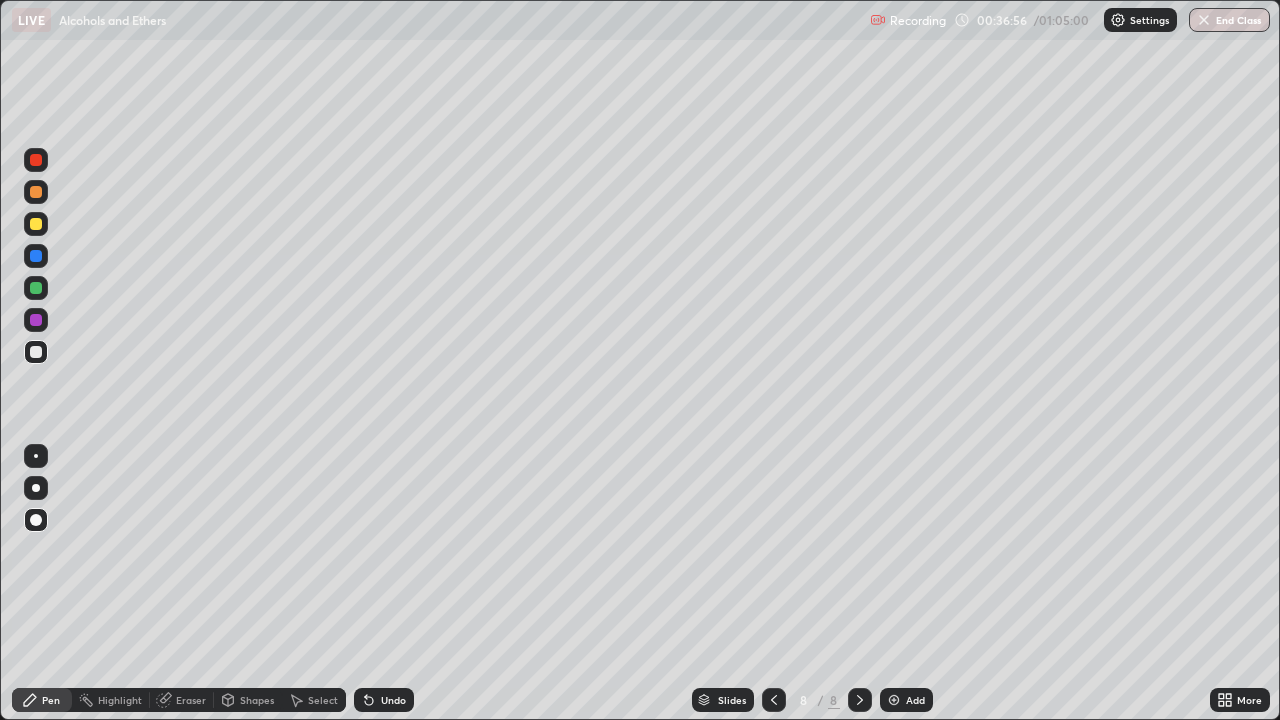 click on "Add" at bounding box center [906, 700] 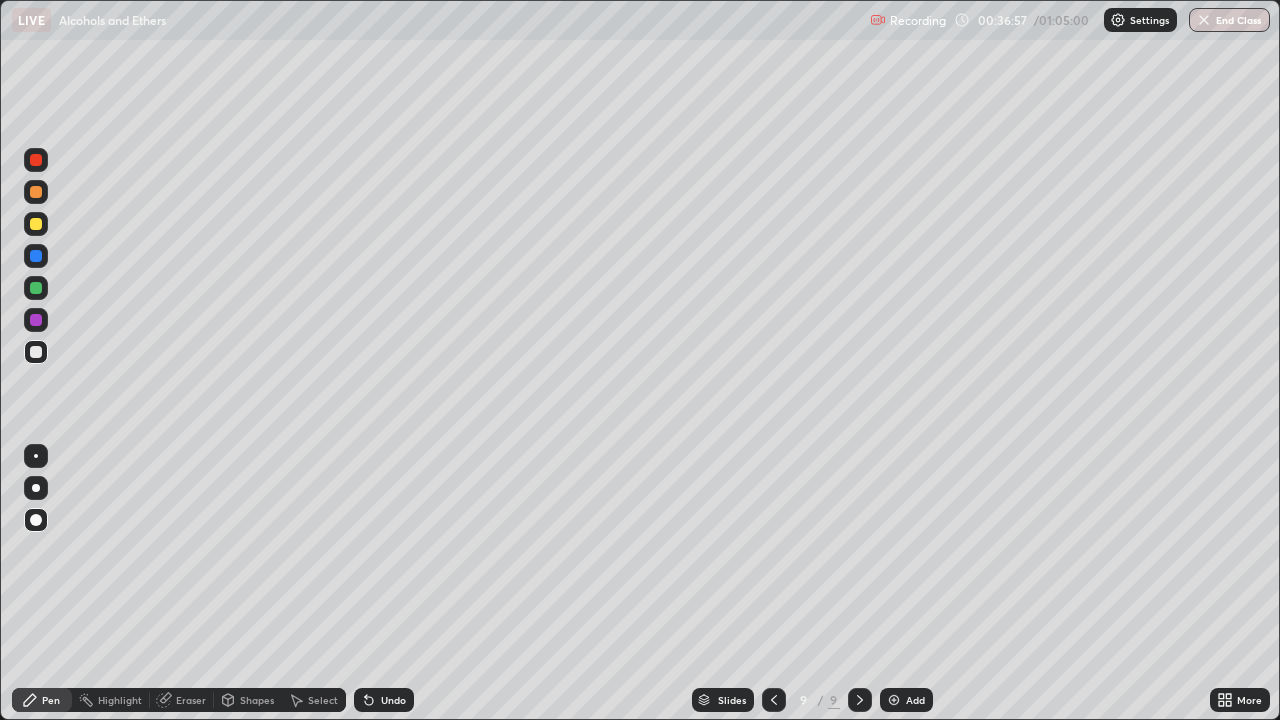 click at bounding box center [36, 224] 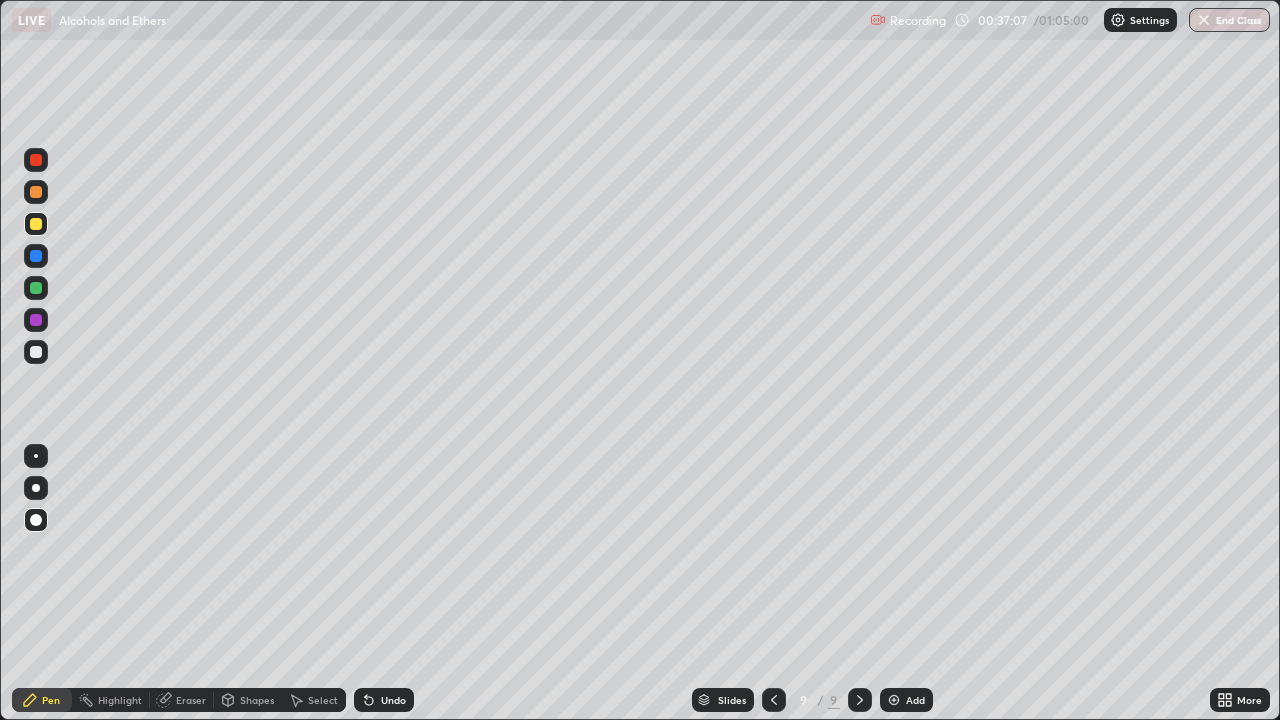 click at bounding box center [36, 352] 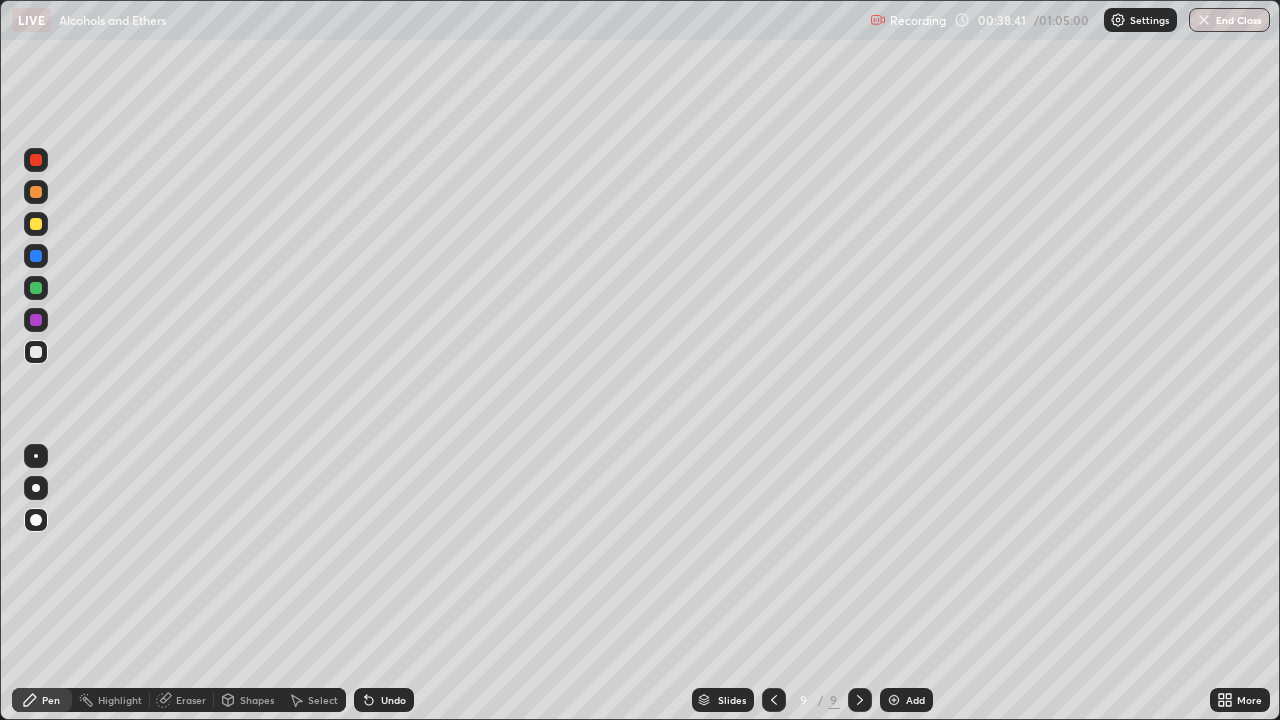 click on "Undo" at bounding box center (384, 700) 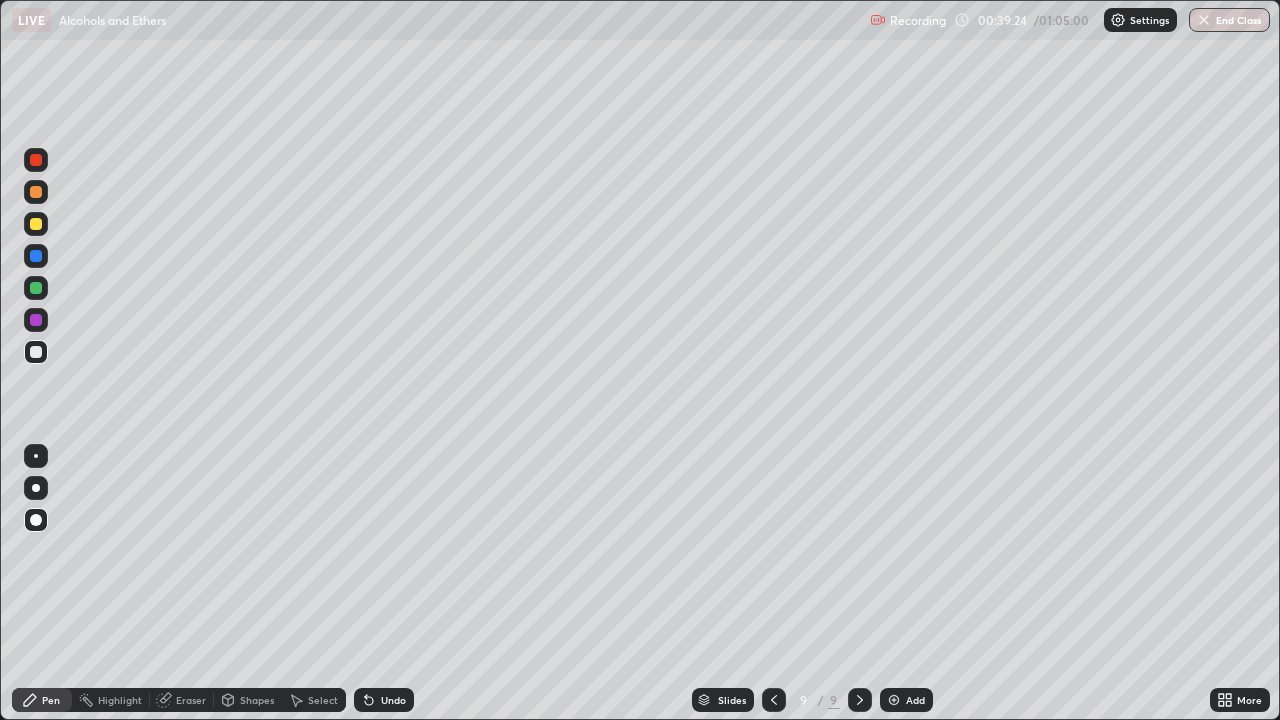click on "Undo" at bounding box center (393, 700) 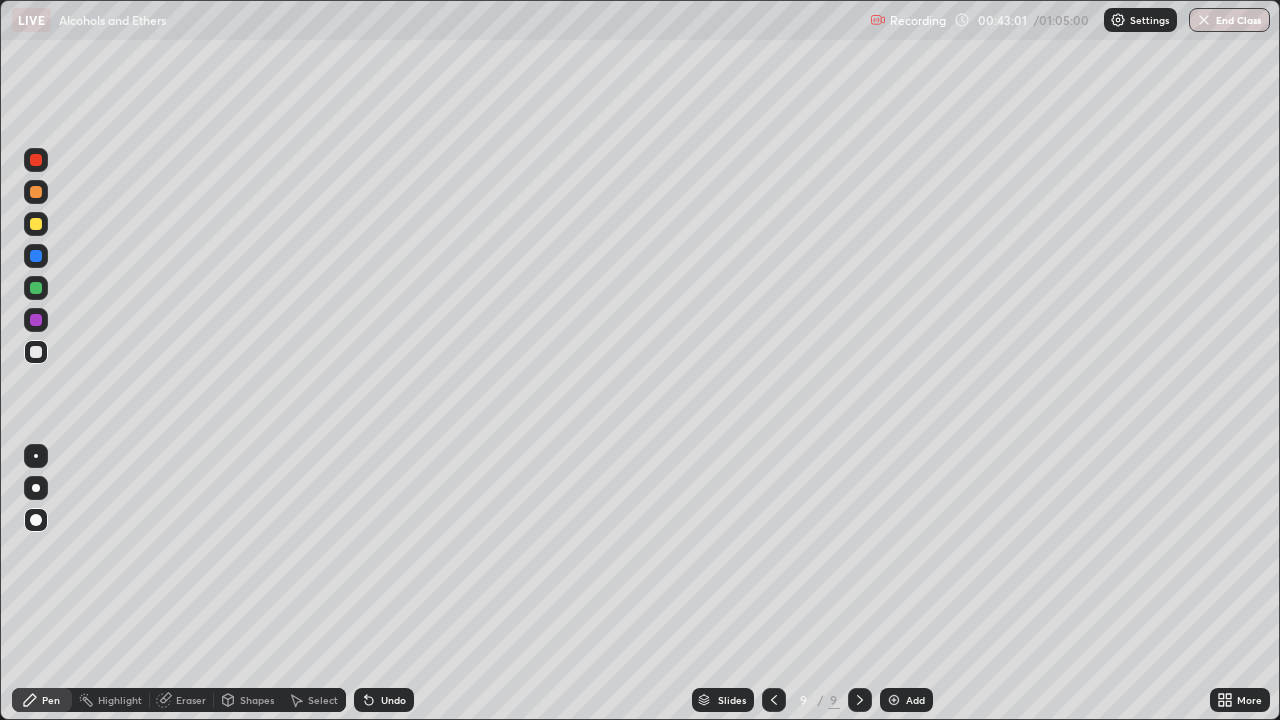 click at bounding box center (894, 700) 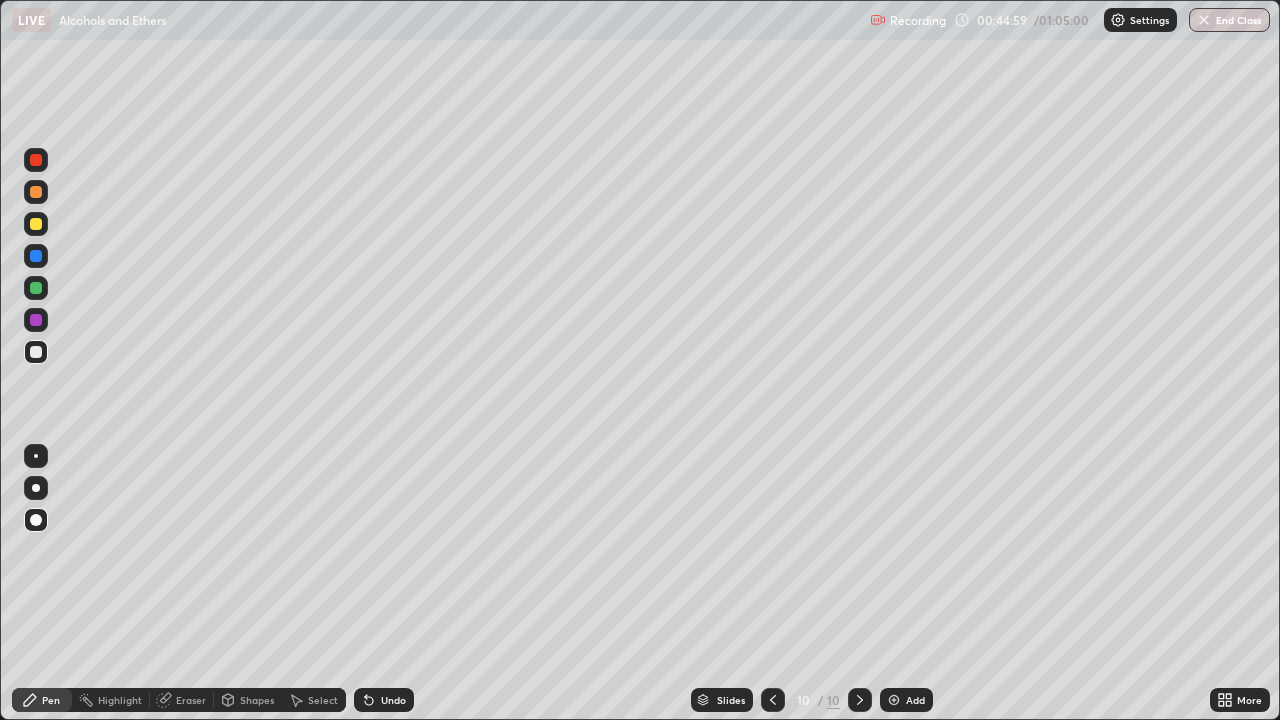 click at bounding box center [36, 224] 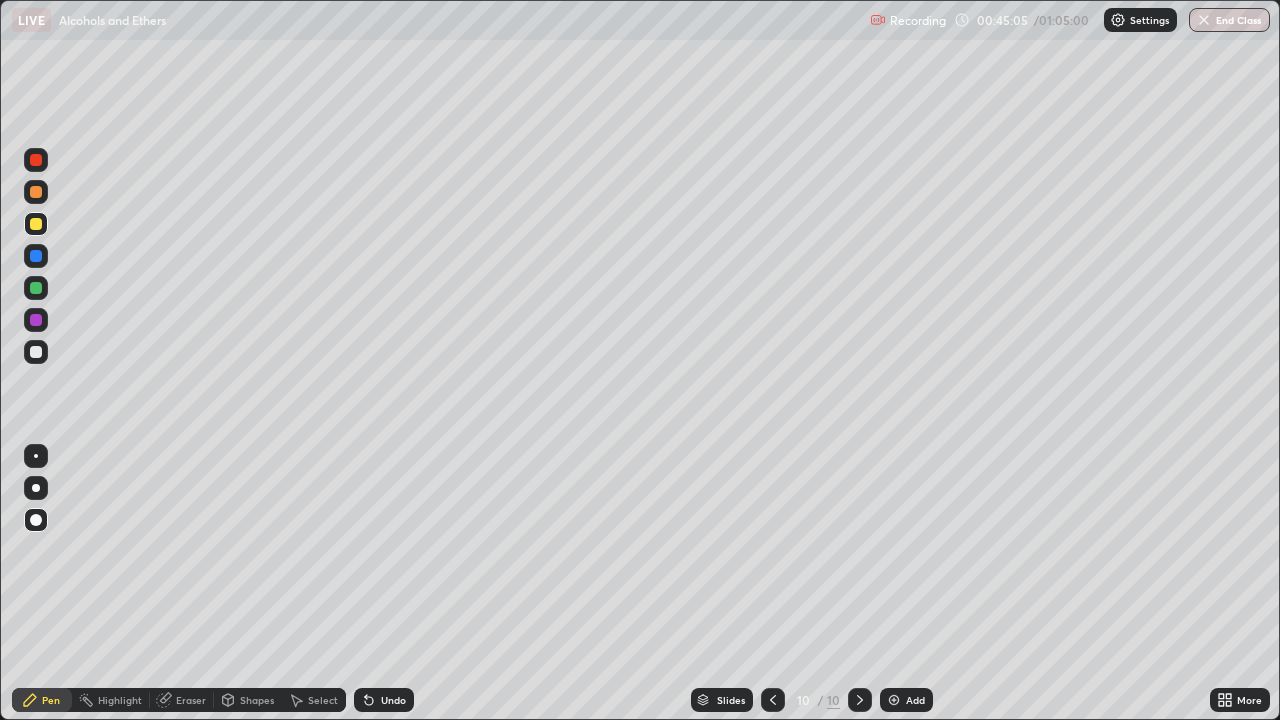 click on "Undo" at bounding box center [393, 700] 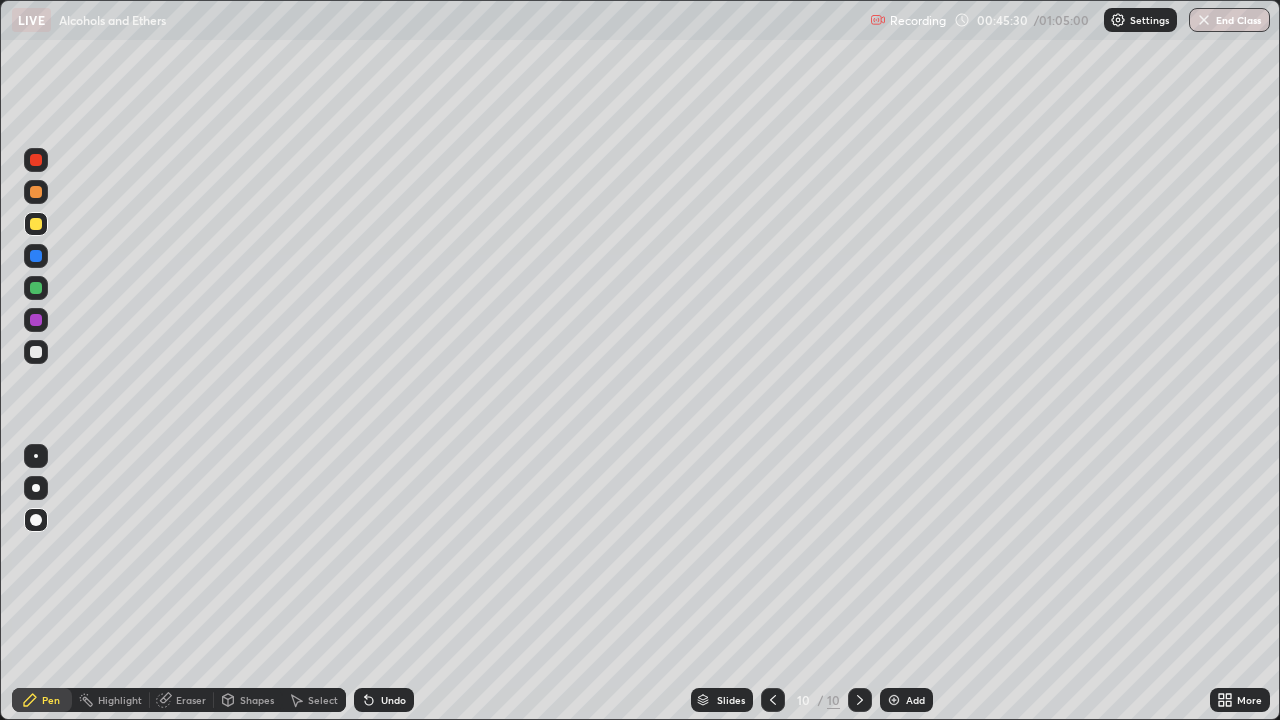 click at bounding box center [36, 352] 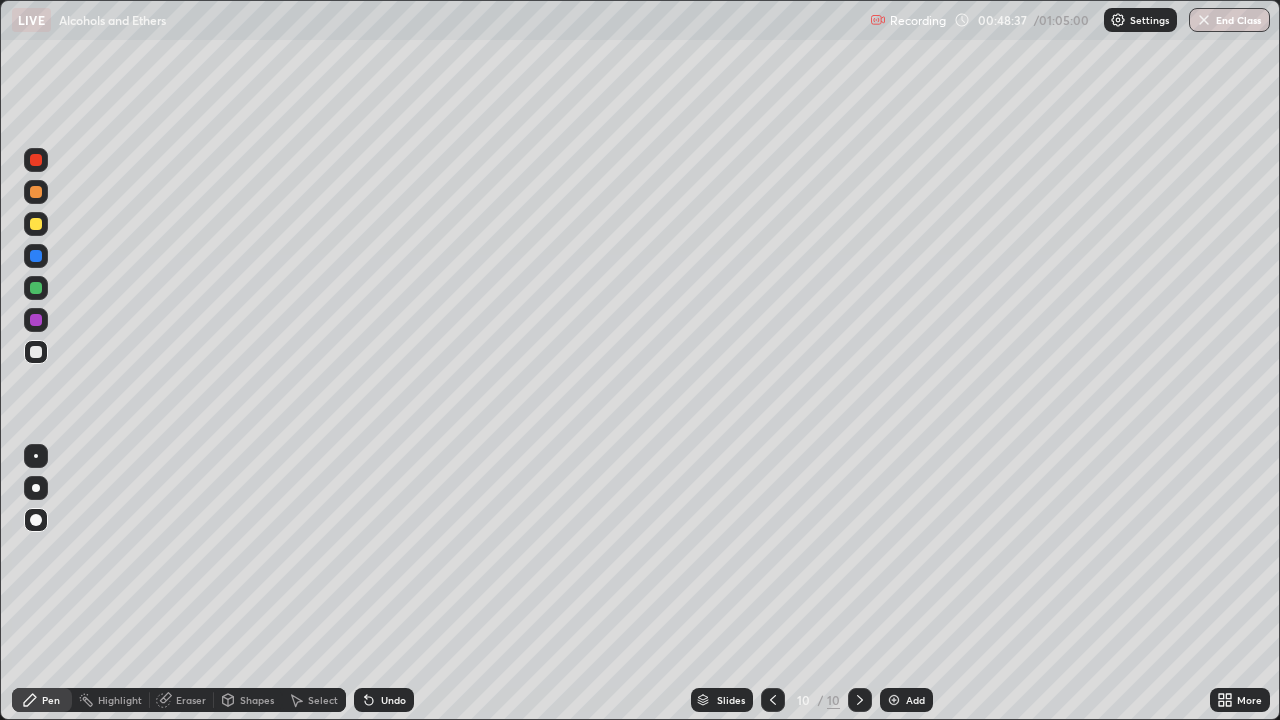 click at bounding box center [894, 700] 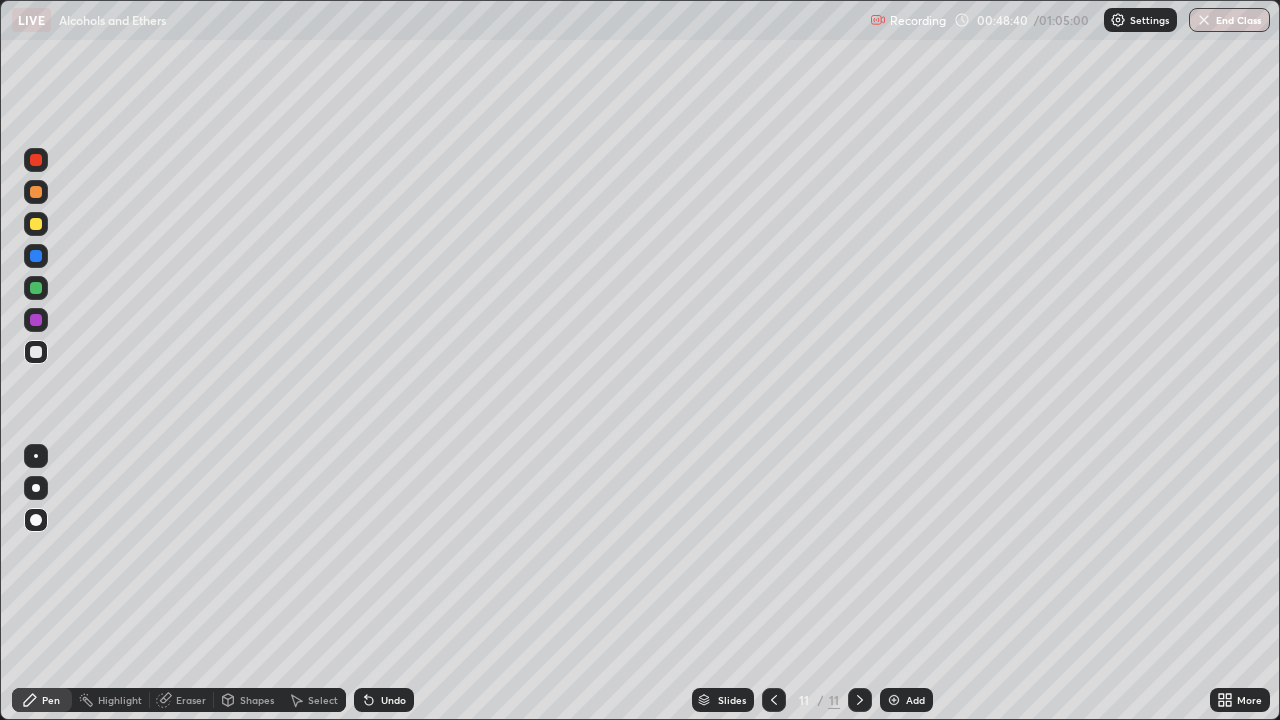 click at bounding box center (36, 224) 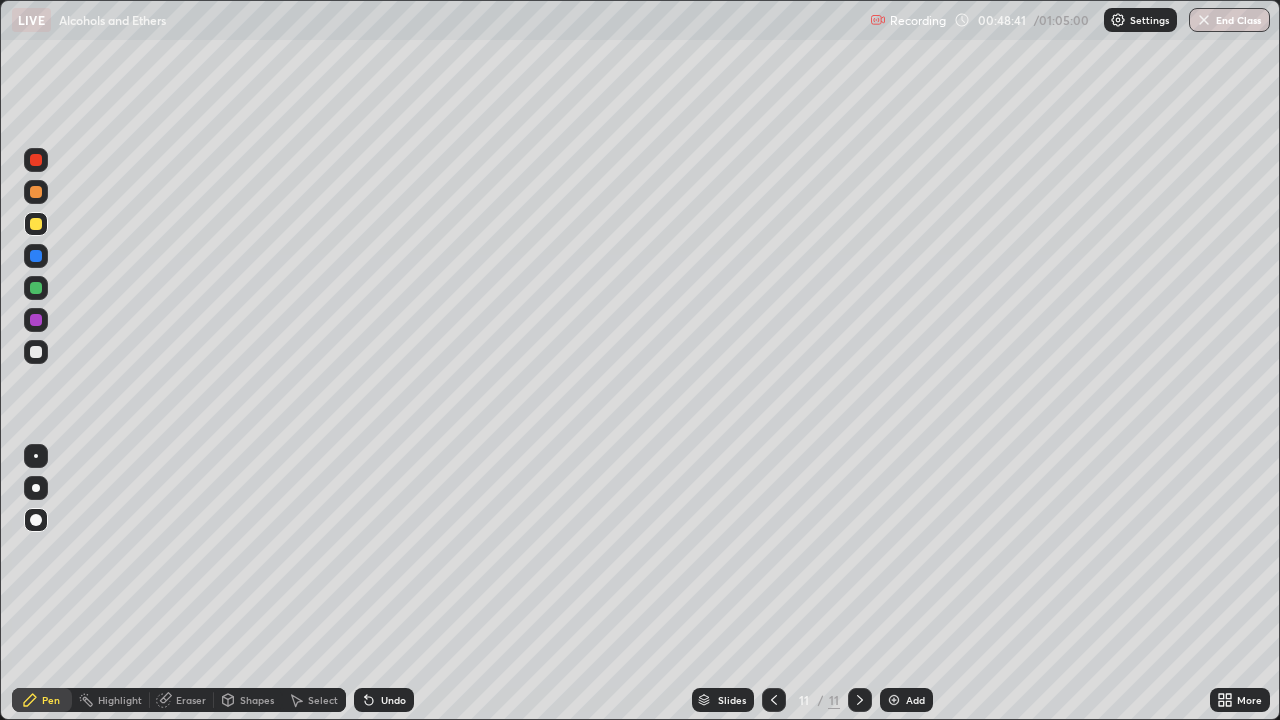 click 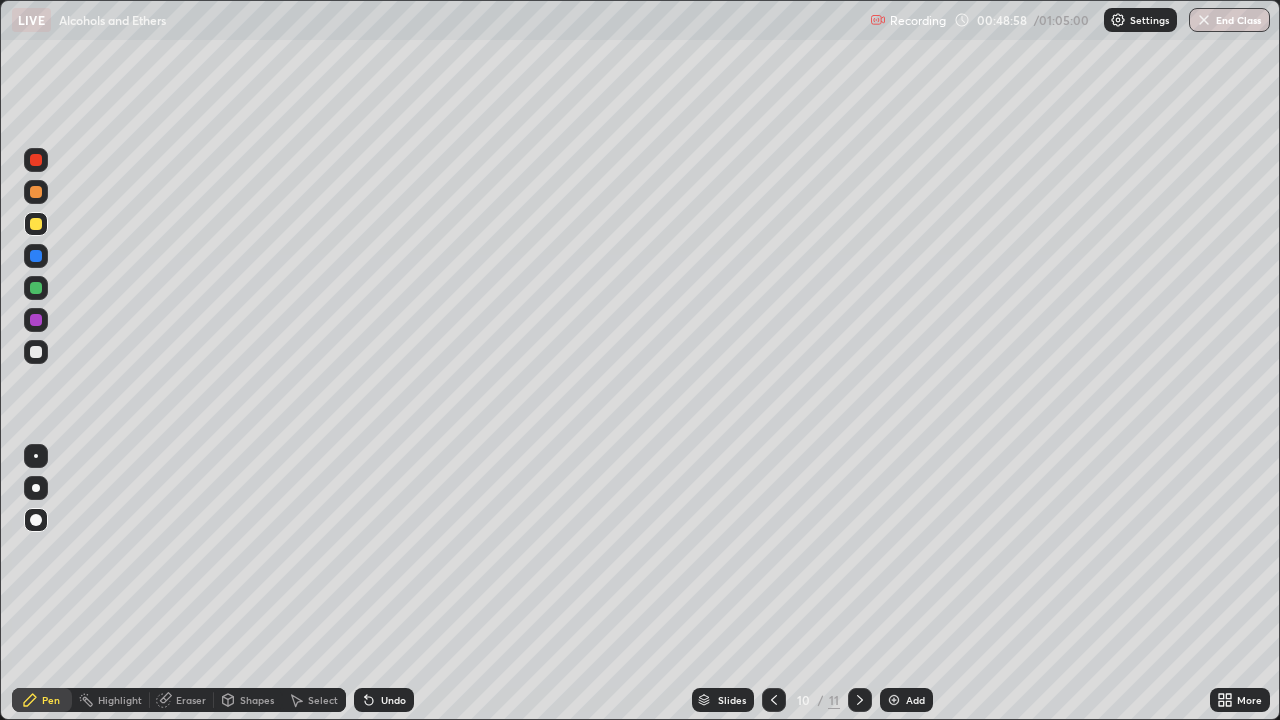 click 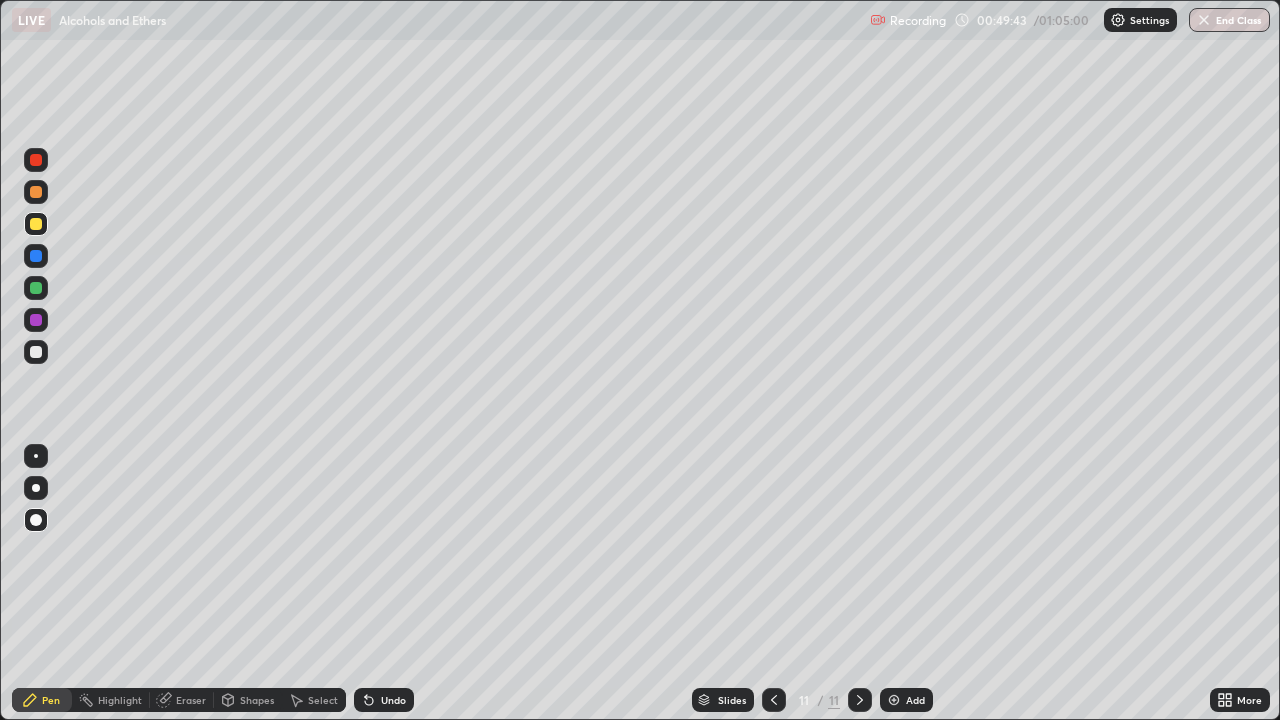 click at bounding box center (36, 352) 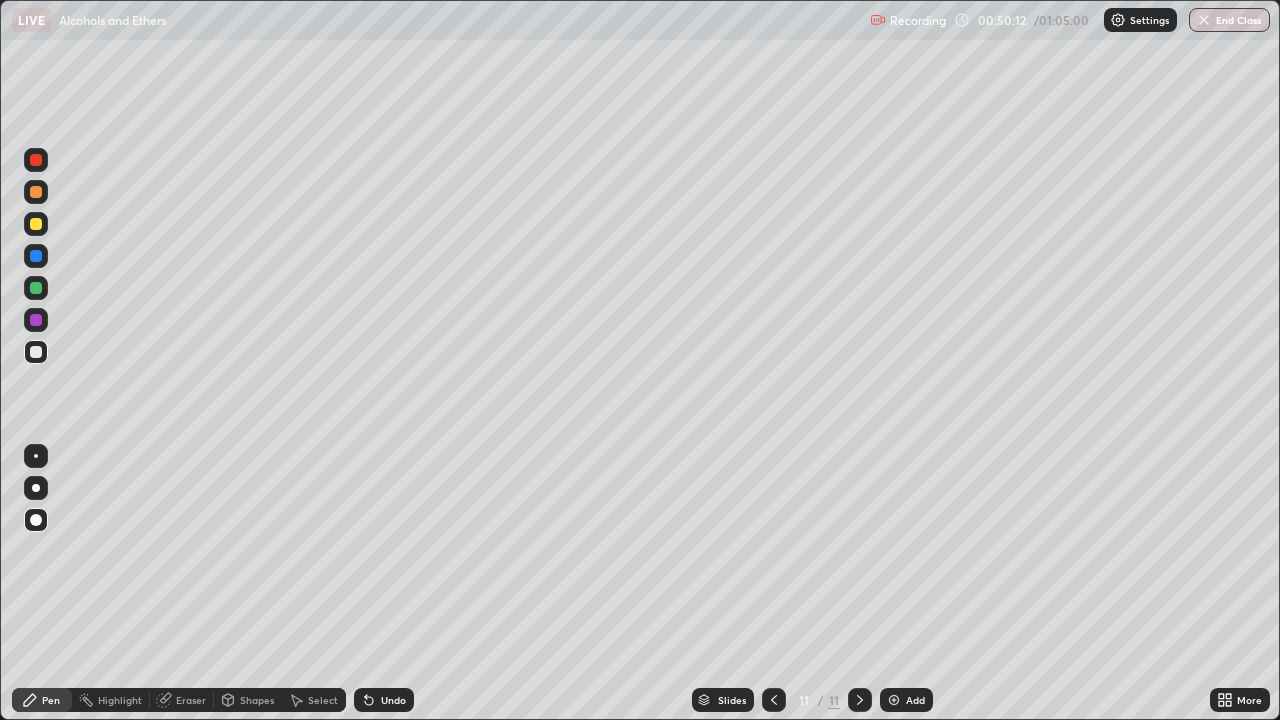 click on "Undo" at bounding box center [393, 700] 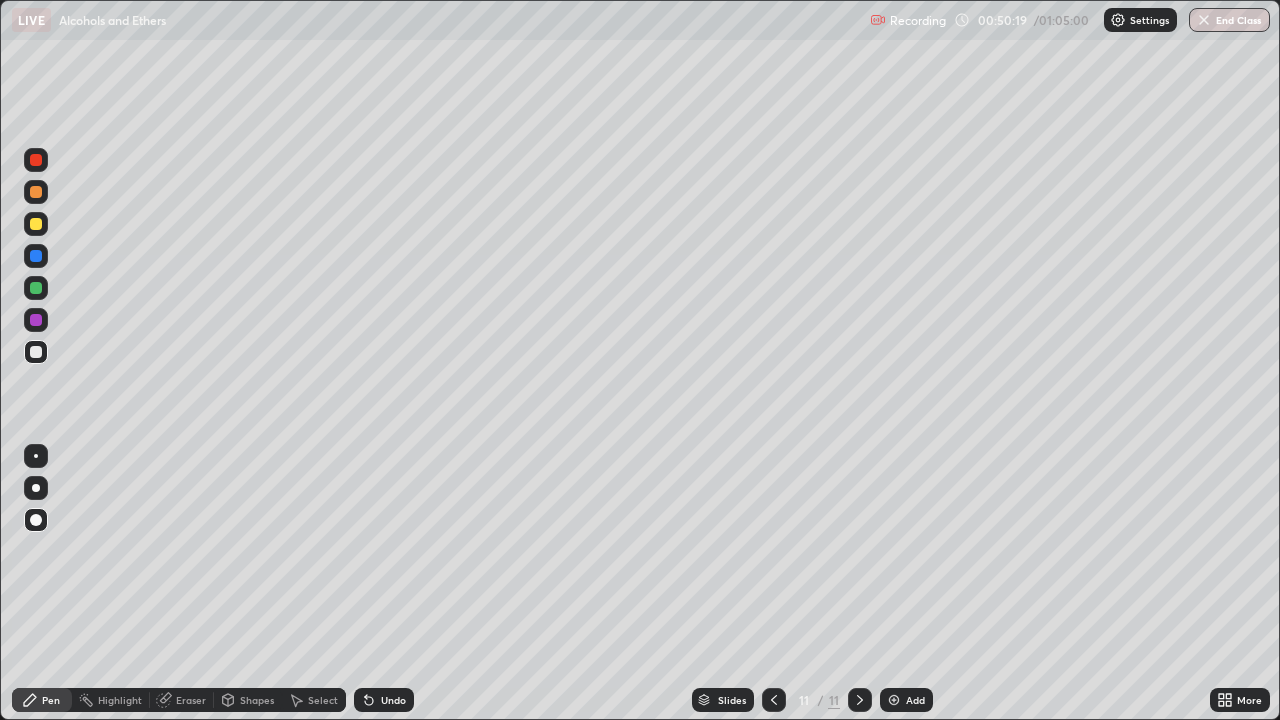 click on "Undo" at bounding box center (384, 700) 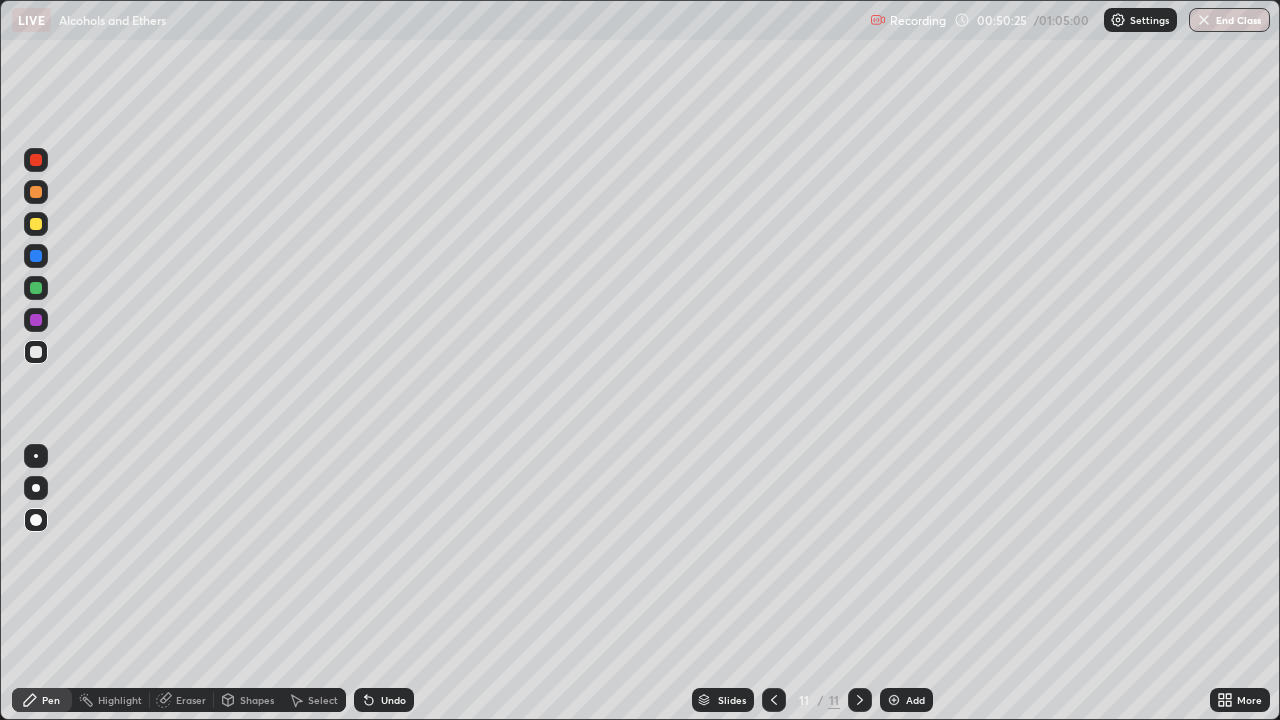 click at bounding box center (36, 320) 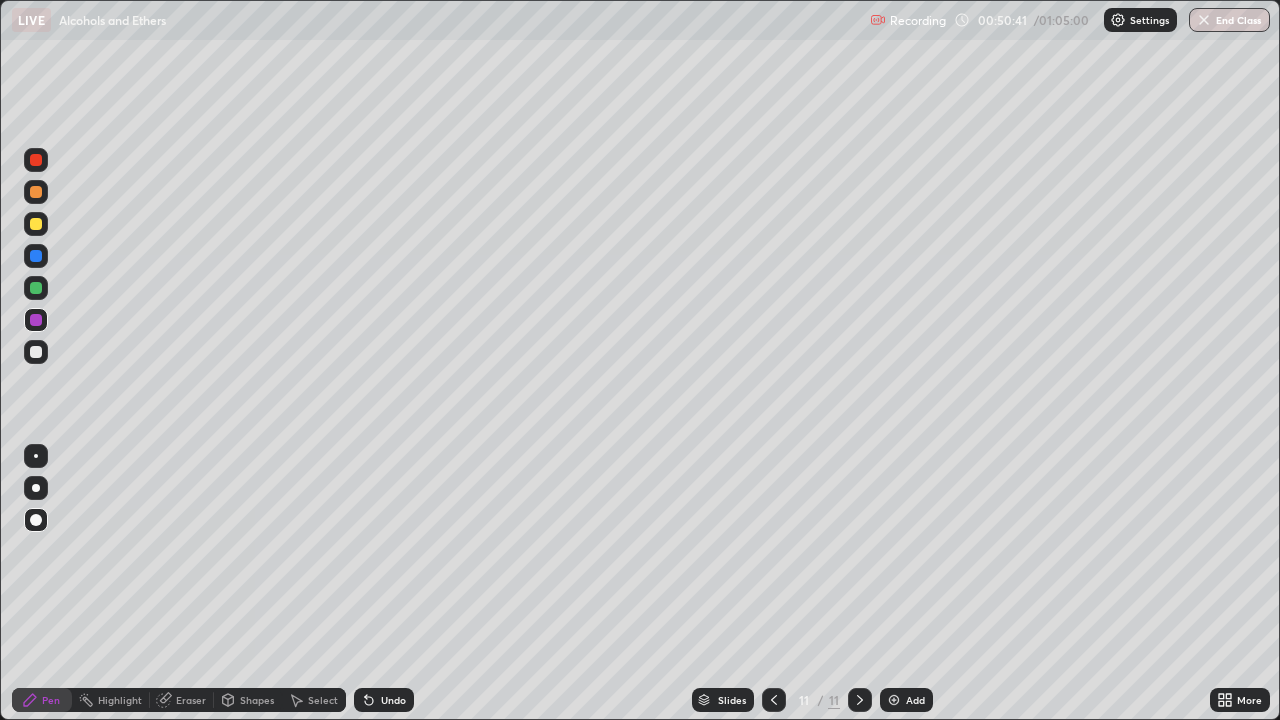click at bounding box center [36, 352] 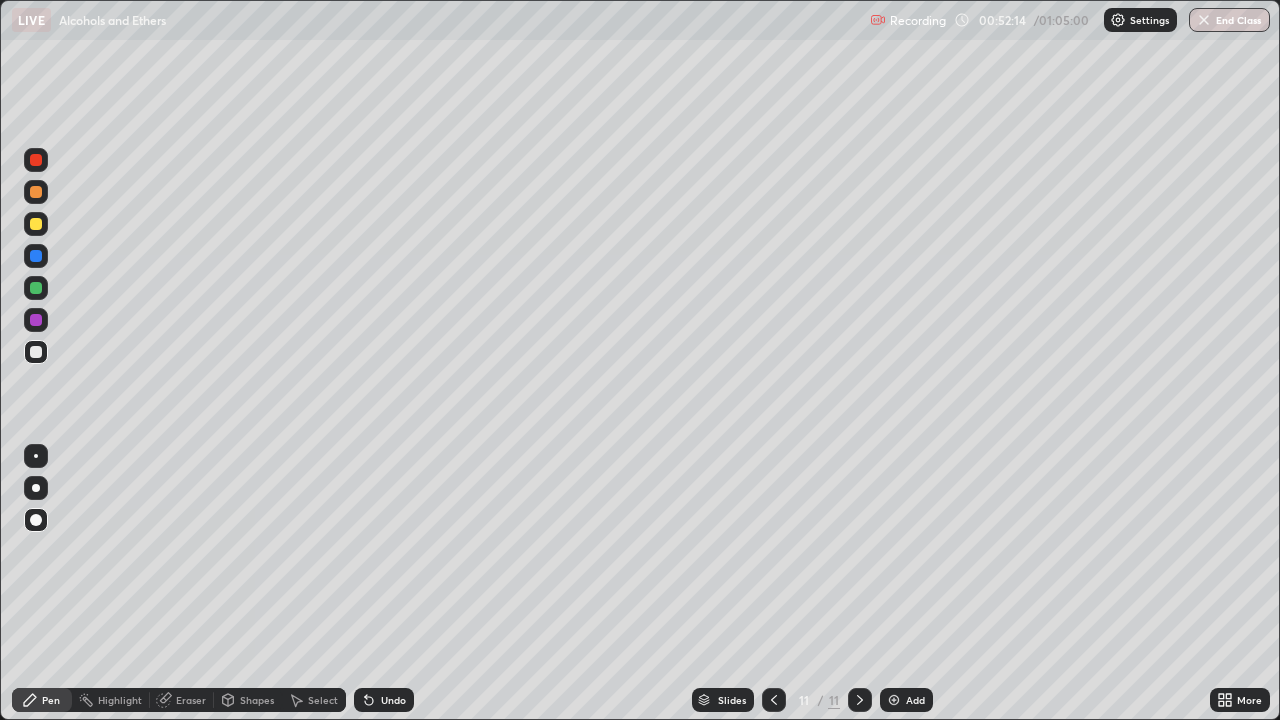 click at bounding box center [894, 700] 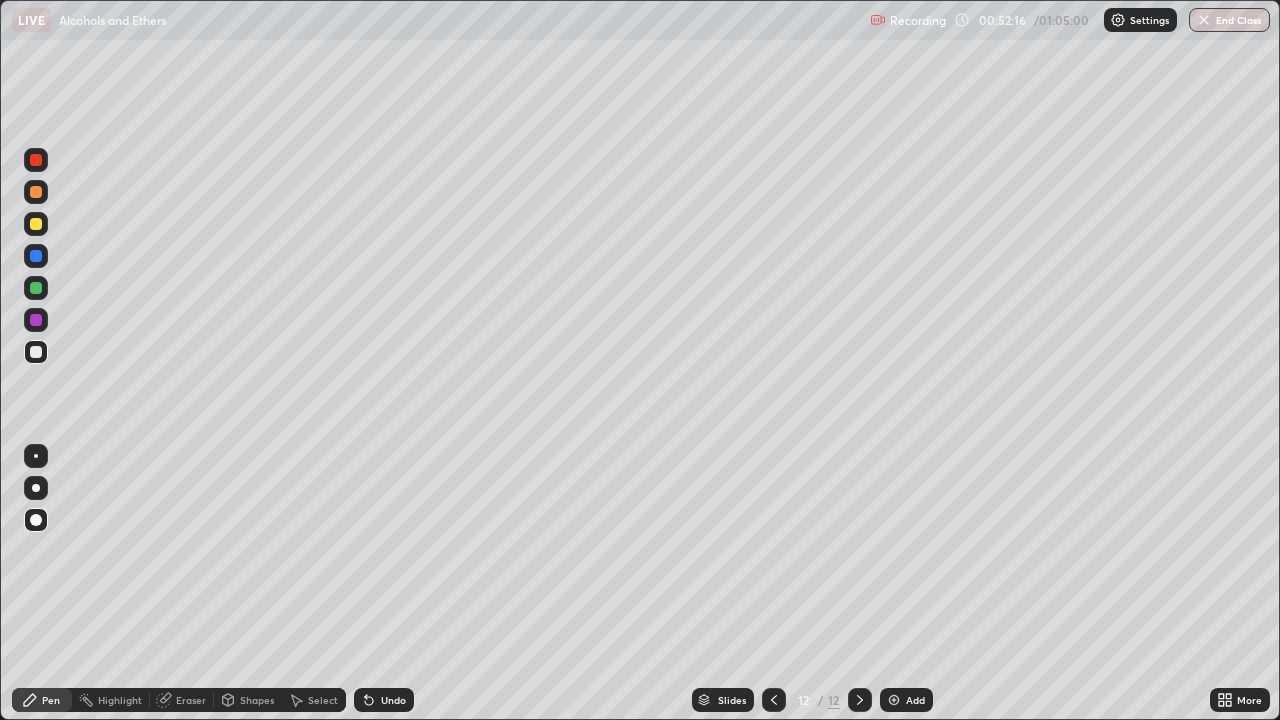 click at bounding box center [36, 224] 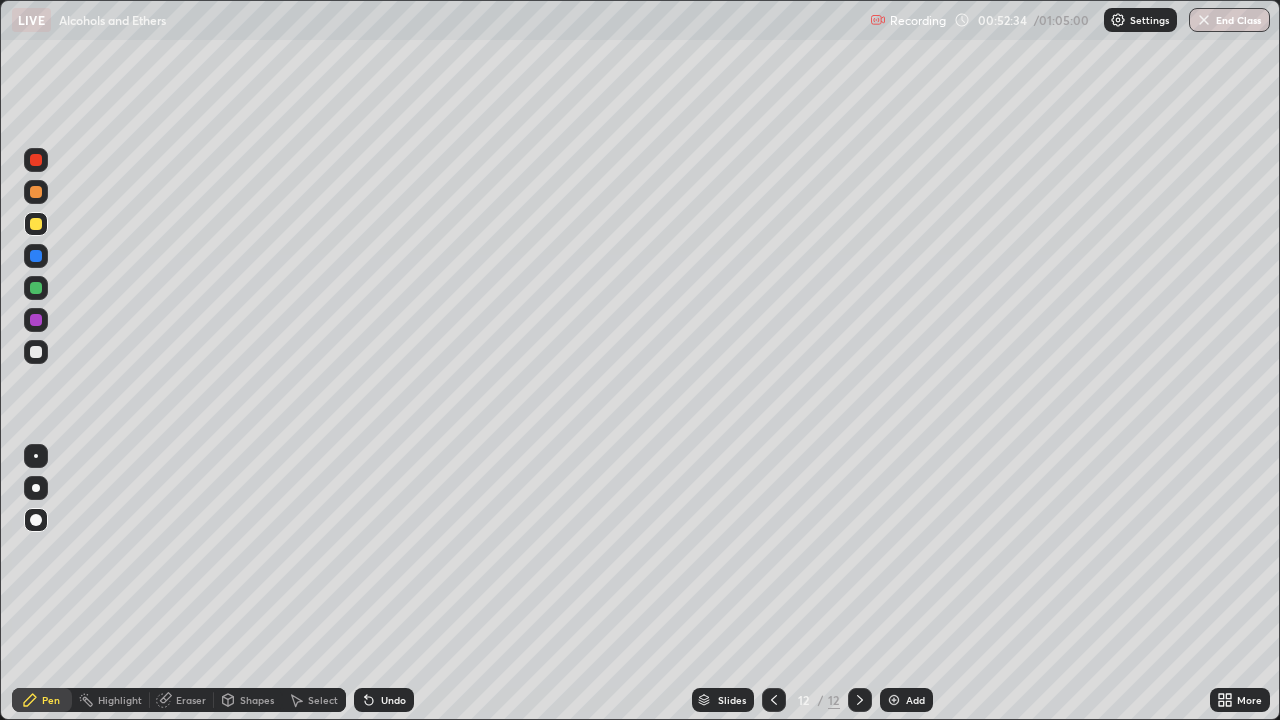 click at bounding box center (36, 352) 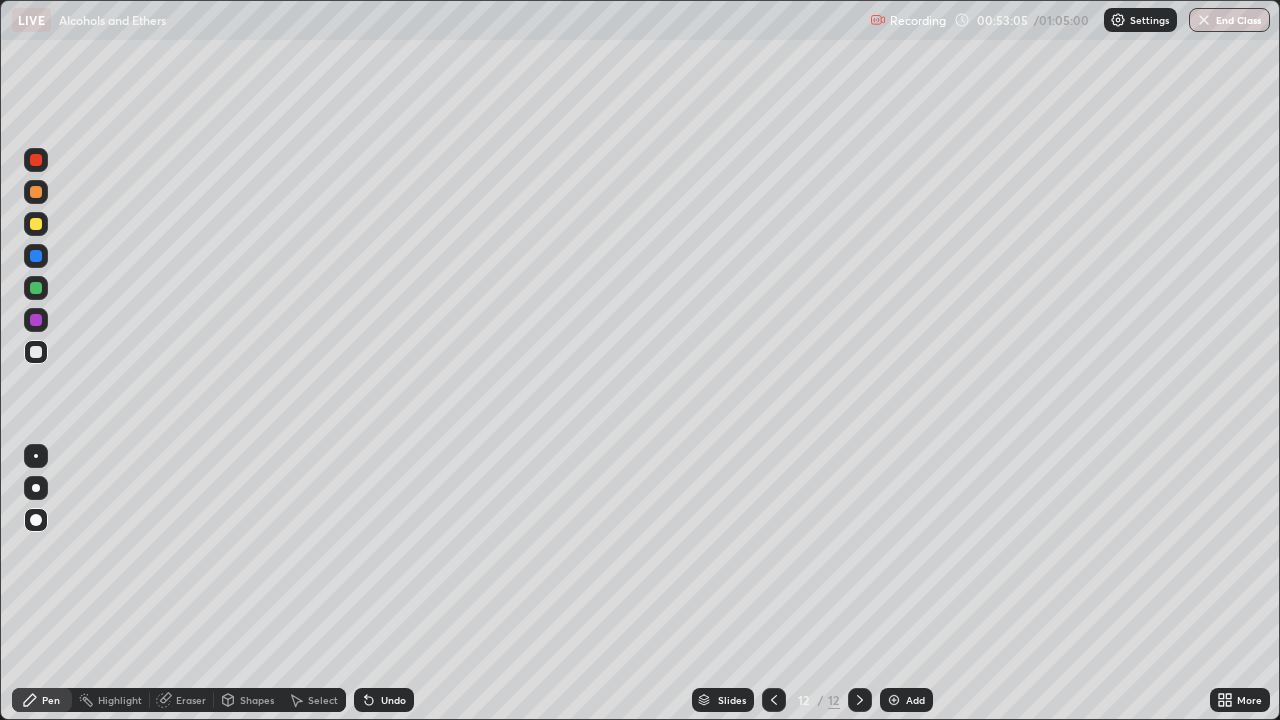 click on "Undo" at bounding box center [393, 700] 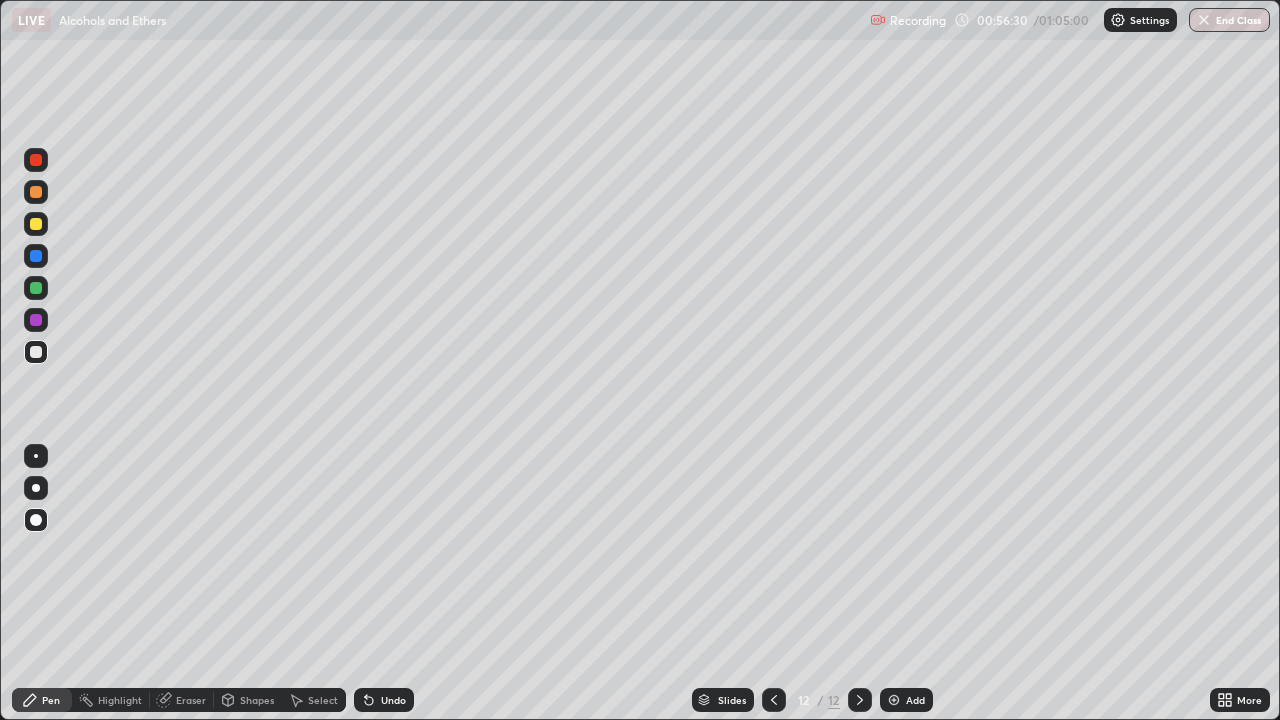 click 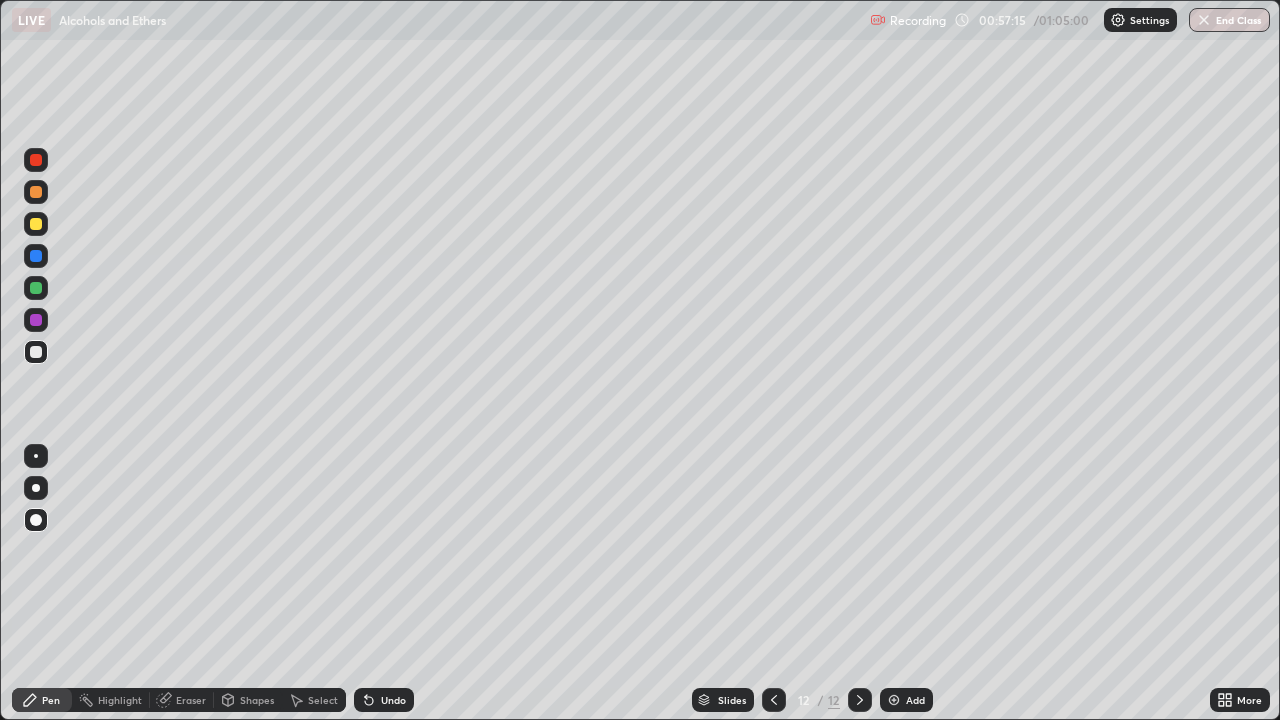 click on "End Class" at bounding box center [1229, 20] 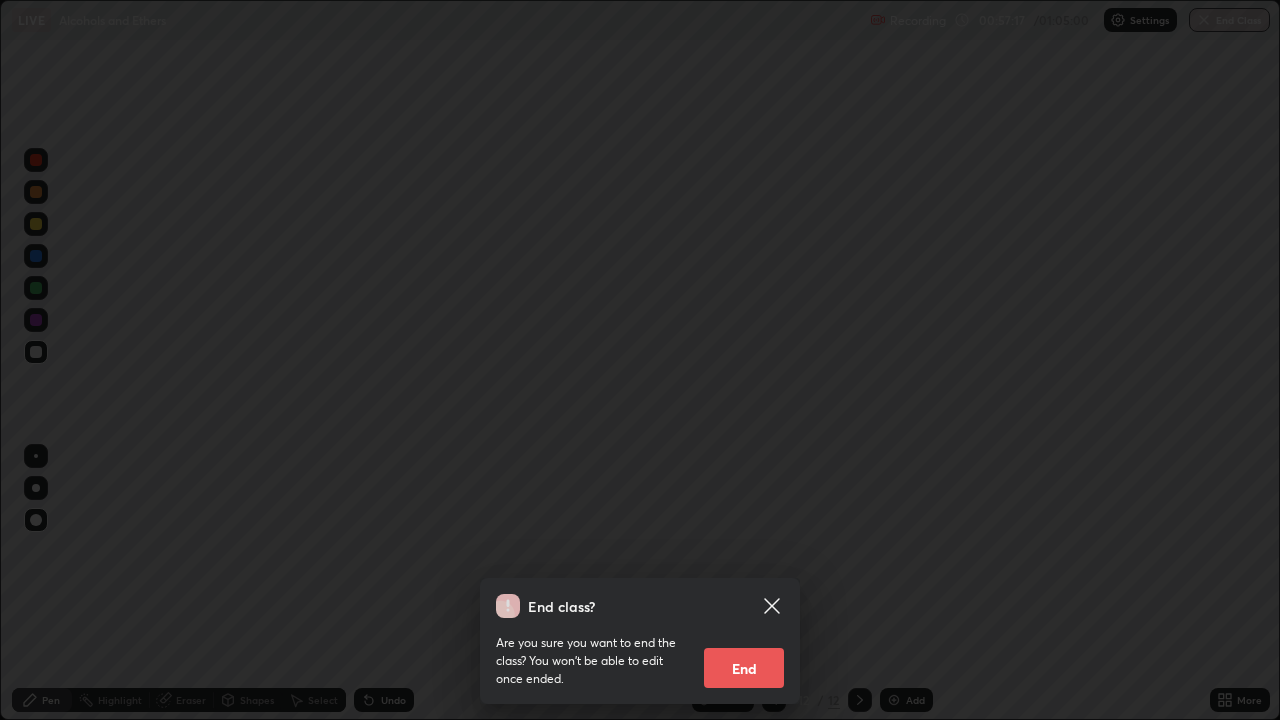 click on "End" at bounding box center [744, 668] 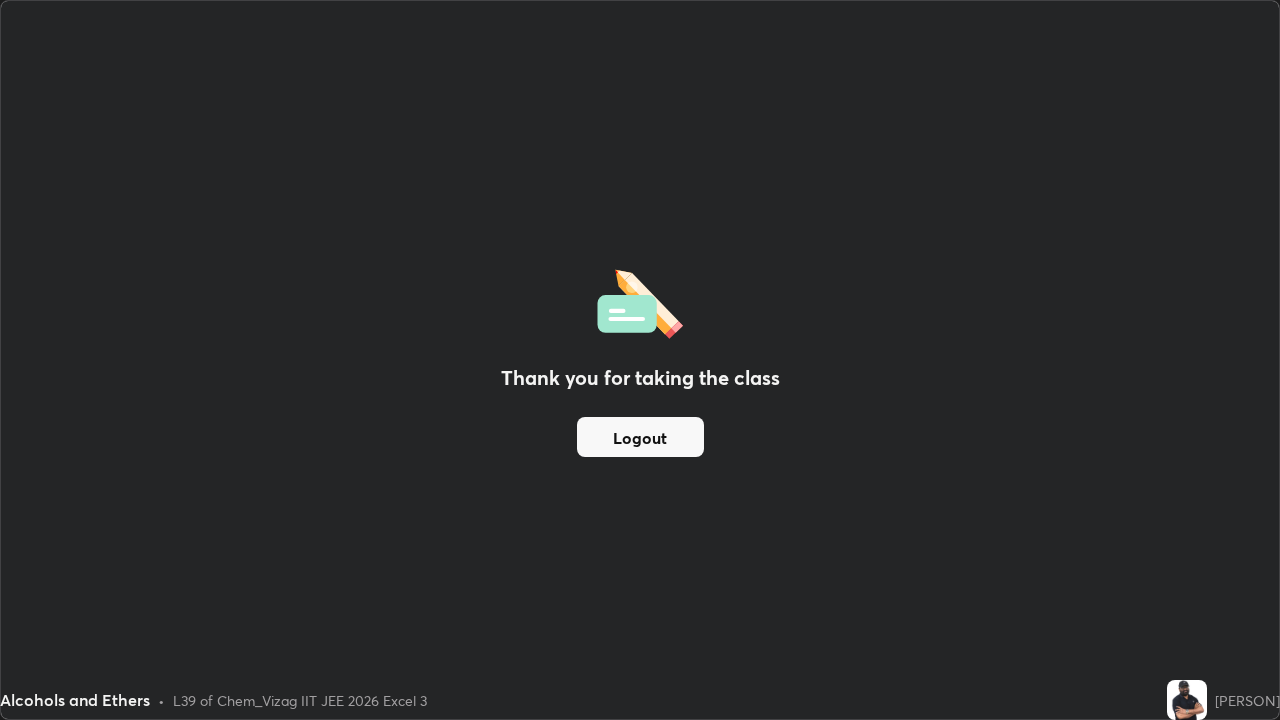 click on "Logout" at bounding box center (640, 437) 